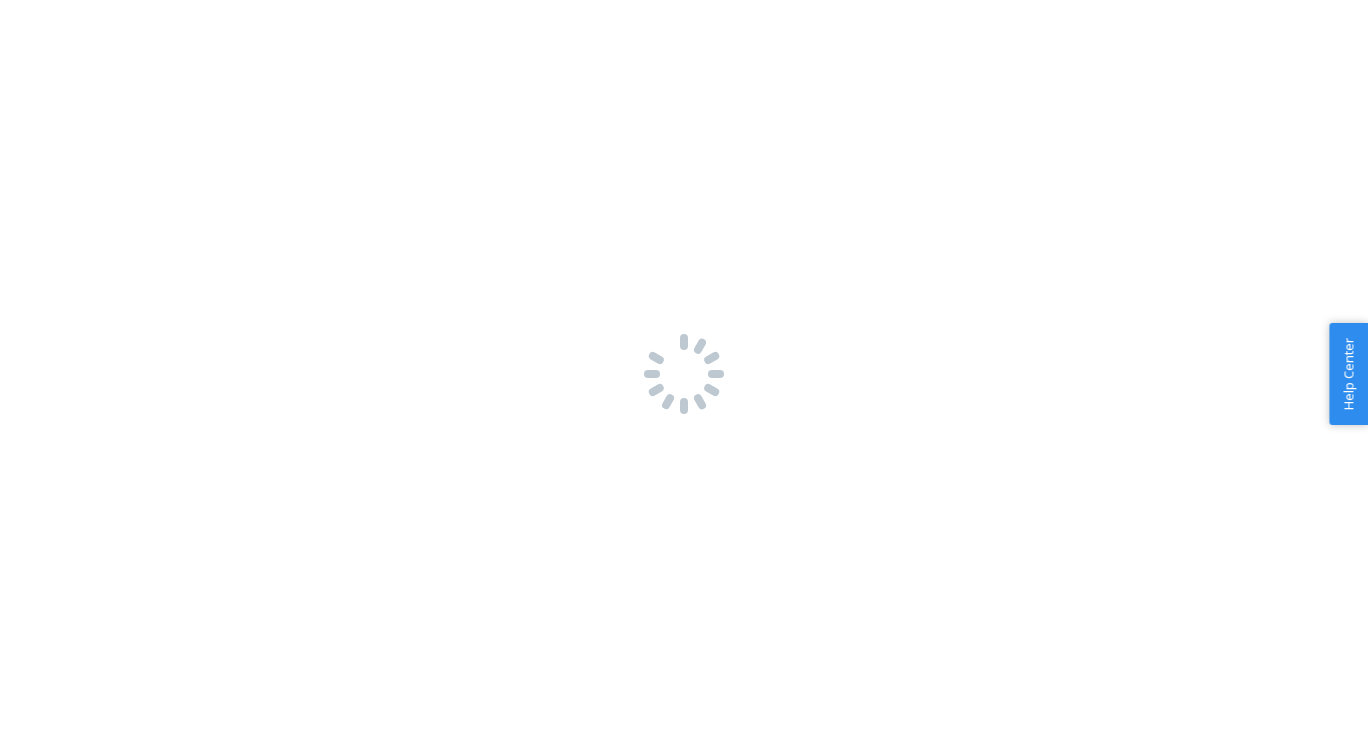 scroll, scrollTop: 0, scrollLeft: 0, axis: both 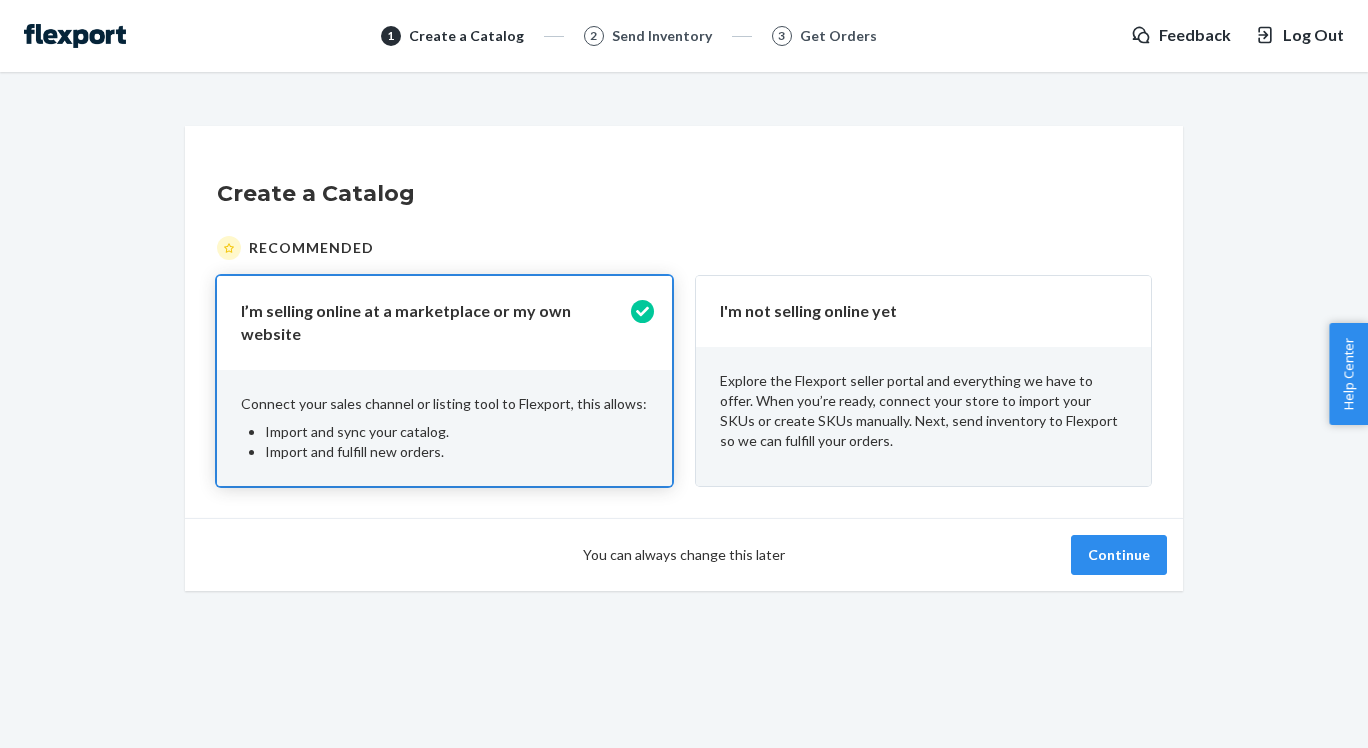 click on "I'm not selling online yet" at bounding box center [923, 311] 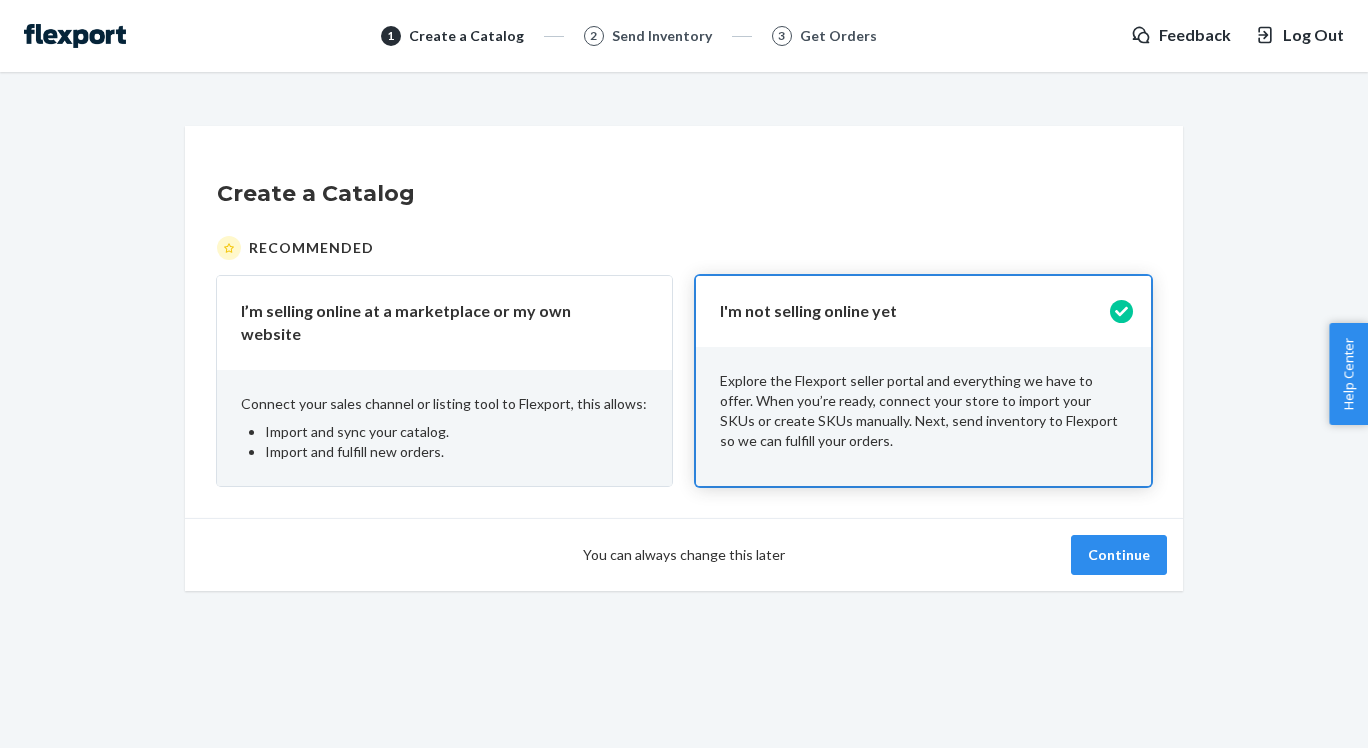 click on "Continue" at bounding box center [976, 555] 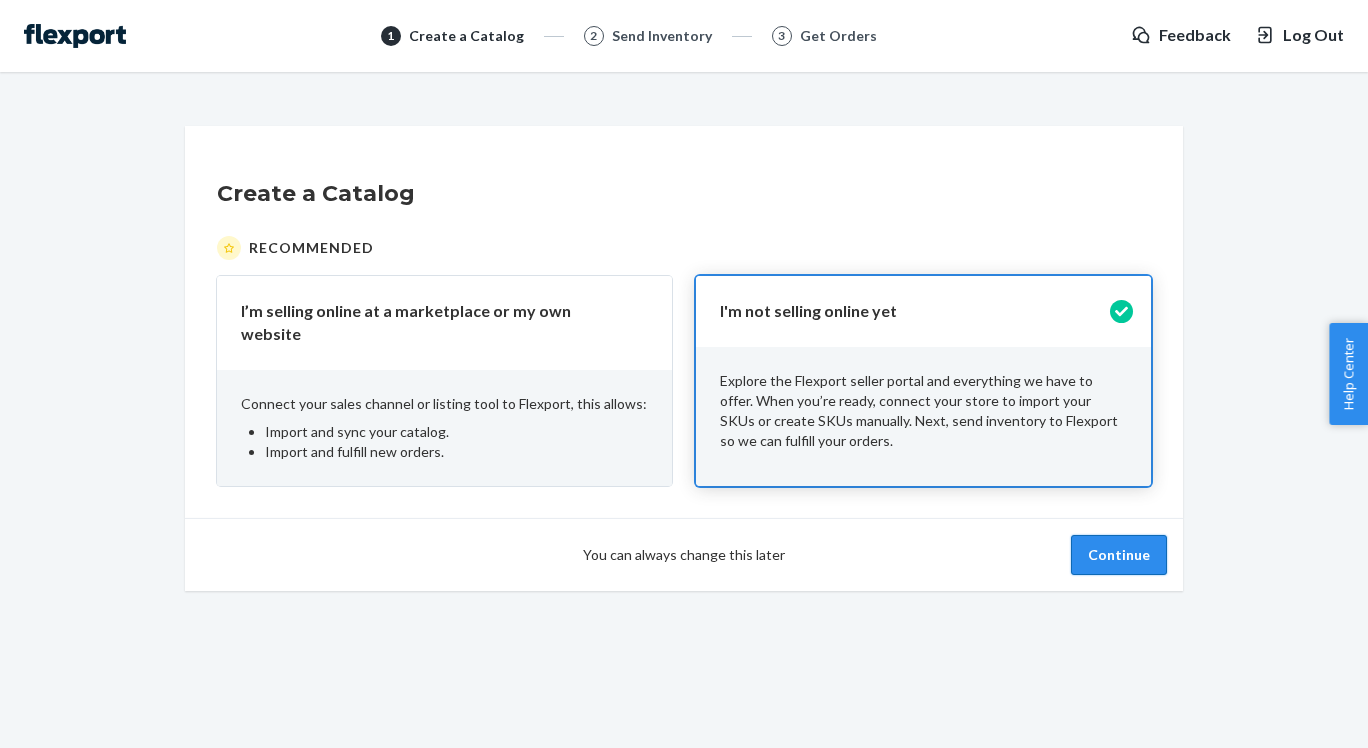 click on "Continue" at bounding box center [1119, 555] 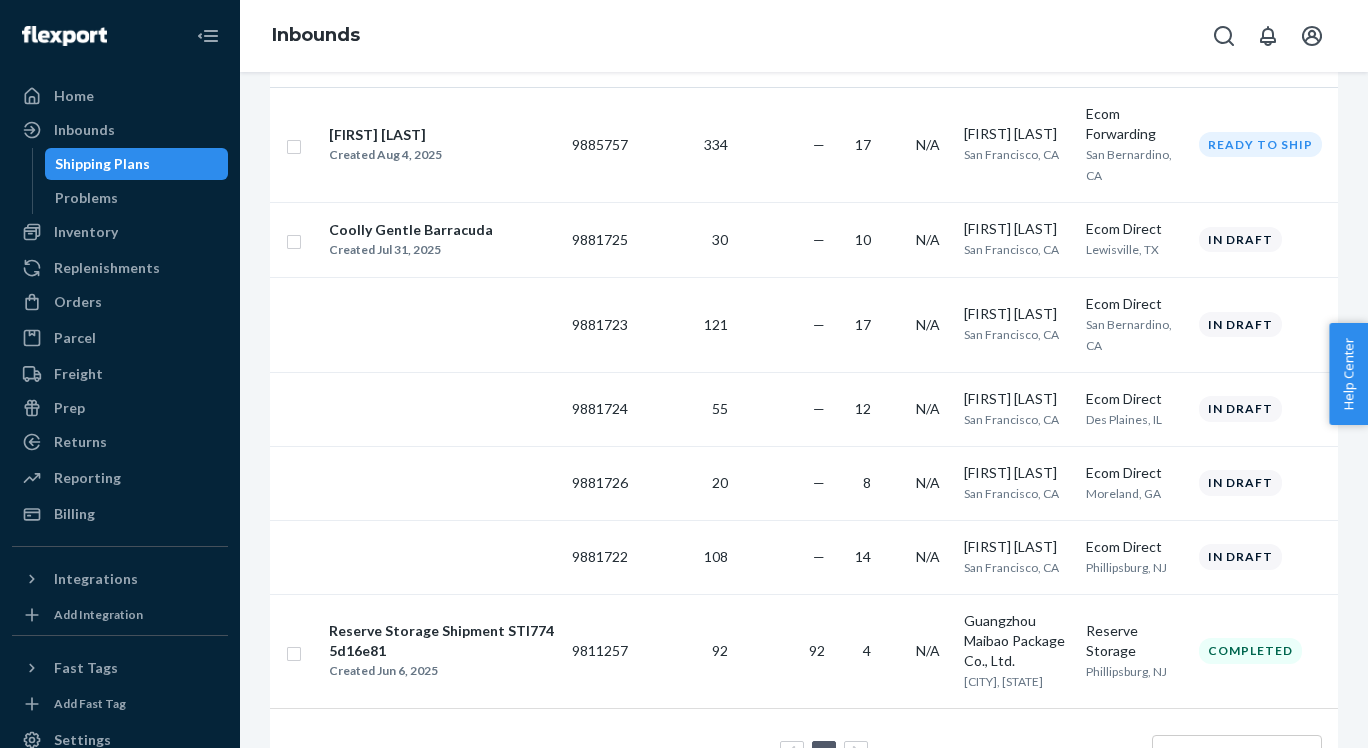 scroll, scrollTop: 434, scrollLeft: 0, axis: vertical 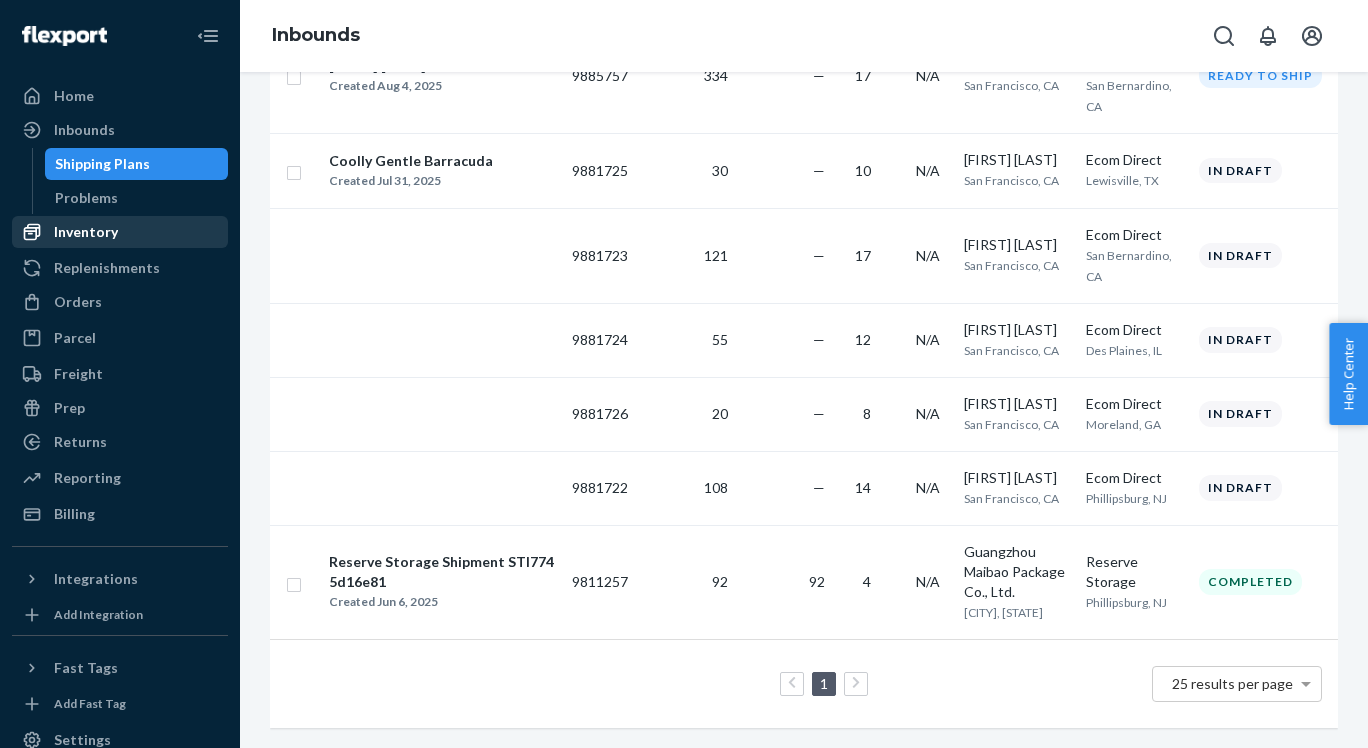 click on "Inventory" at bounding box center [120, 232] 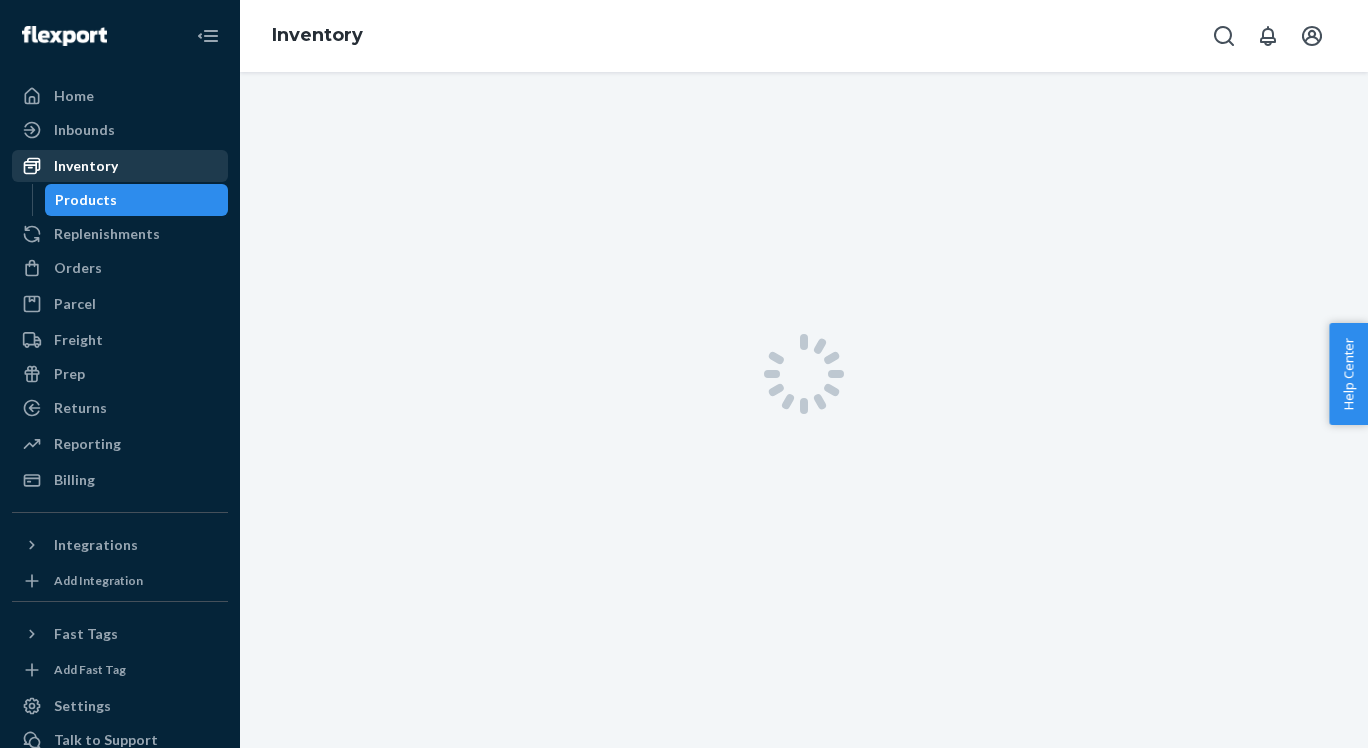 scroll, scrollTop: 0, scrollLeft: 0, axis: both 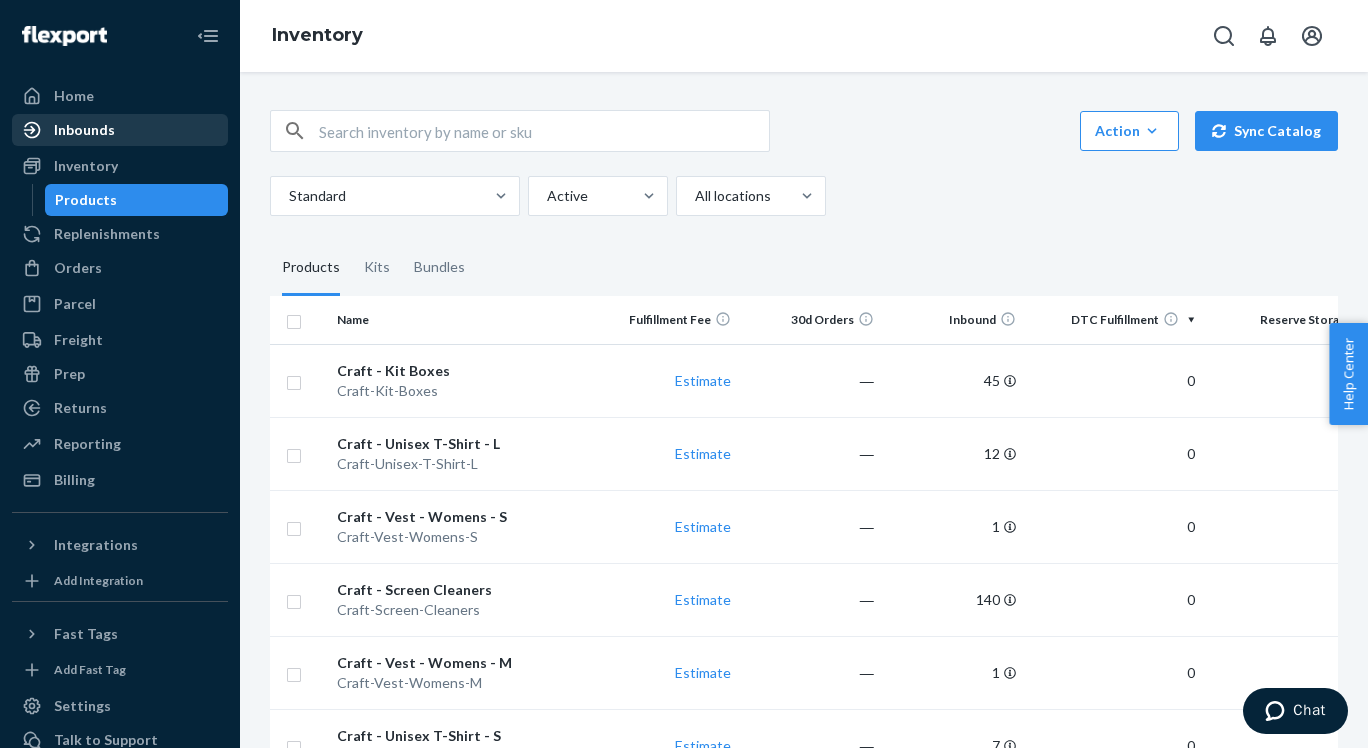 click on "Inbounds" at bounding box center (84, 130) 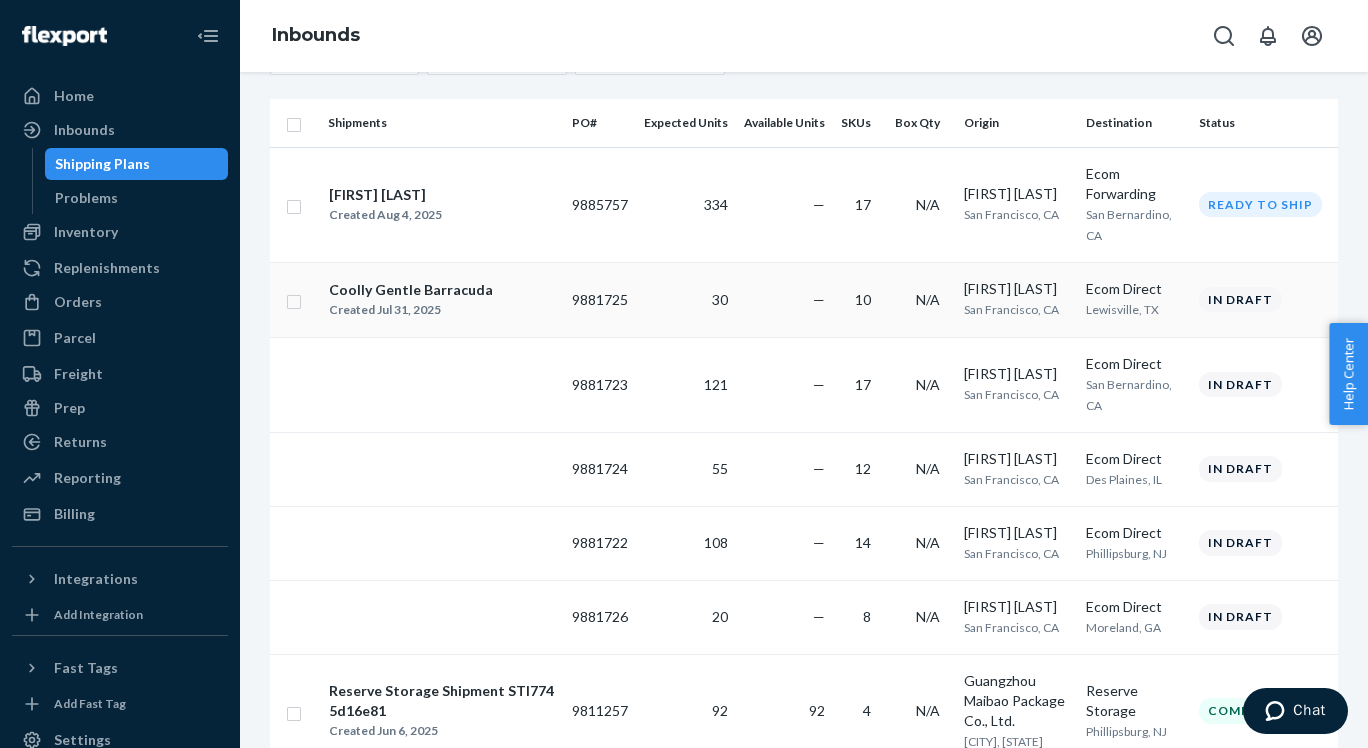 scroll, scrollTop: 301, scrollLeft: 0, axis: vertical 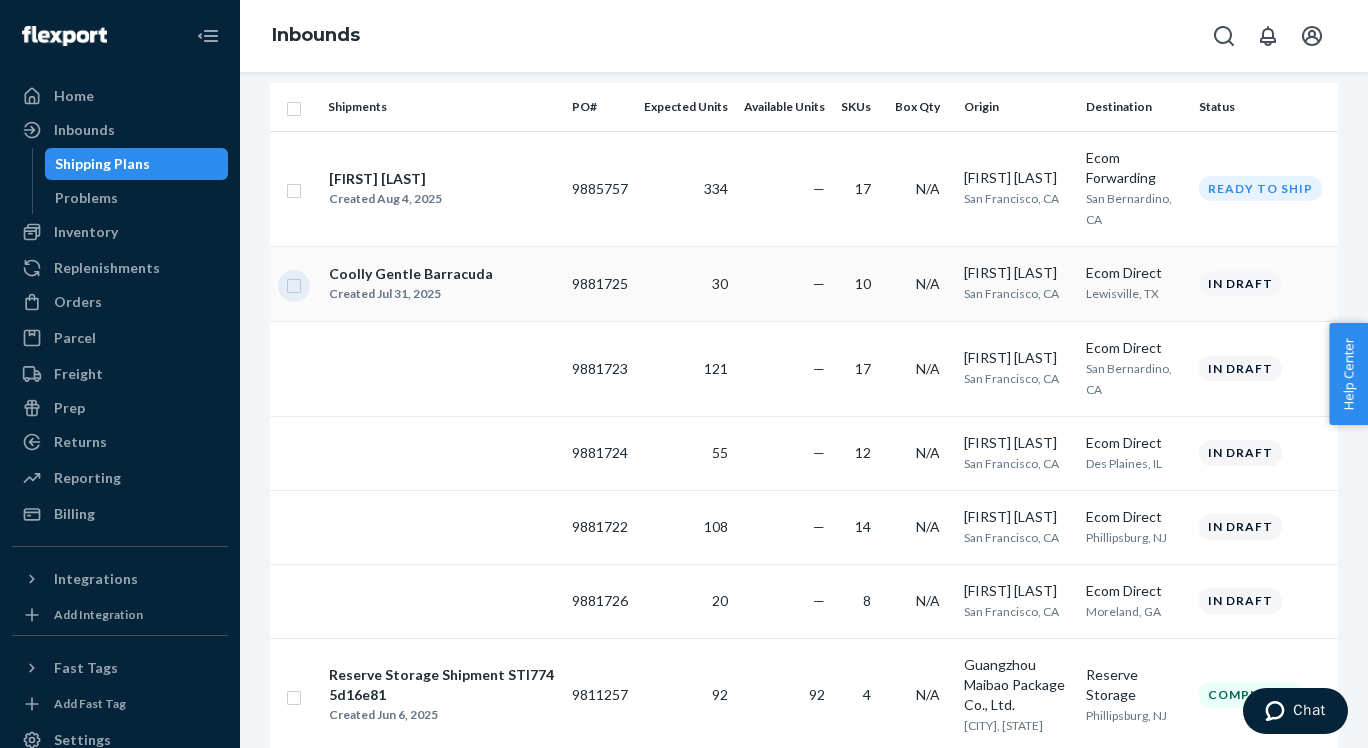 click at bounding box center (294, 283) 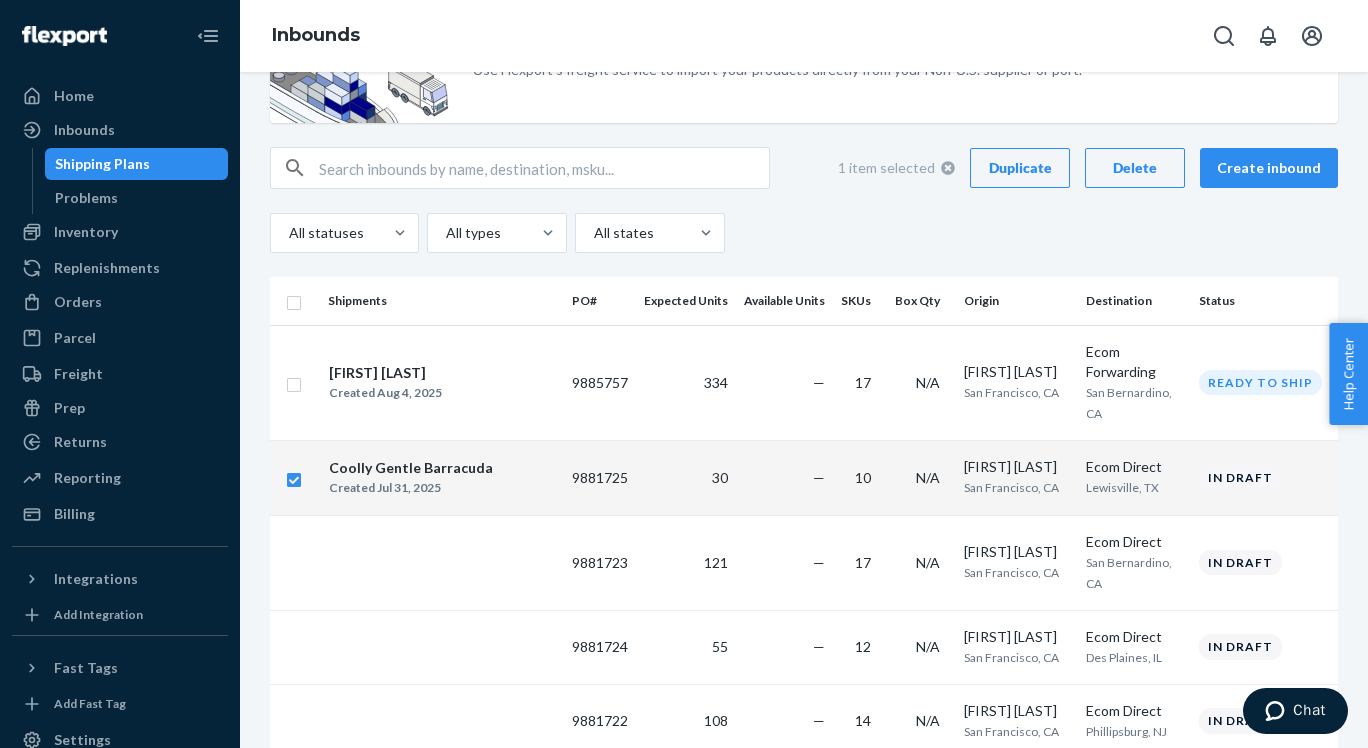 scroll, scrollTop: 103, scrollLeft: 0, axis: vertical 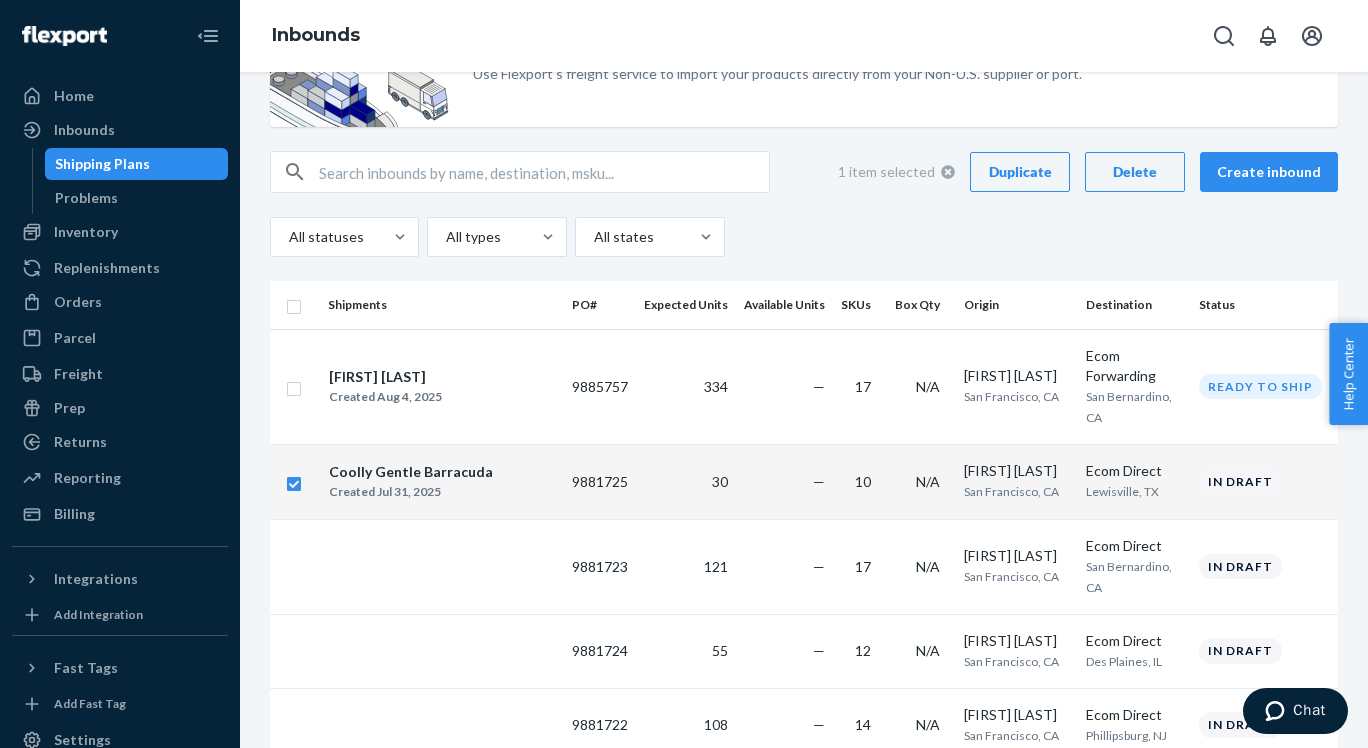 click on "Delete" at bounding box center [1135, 172] 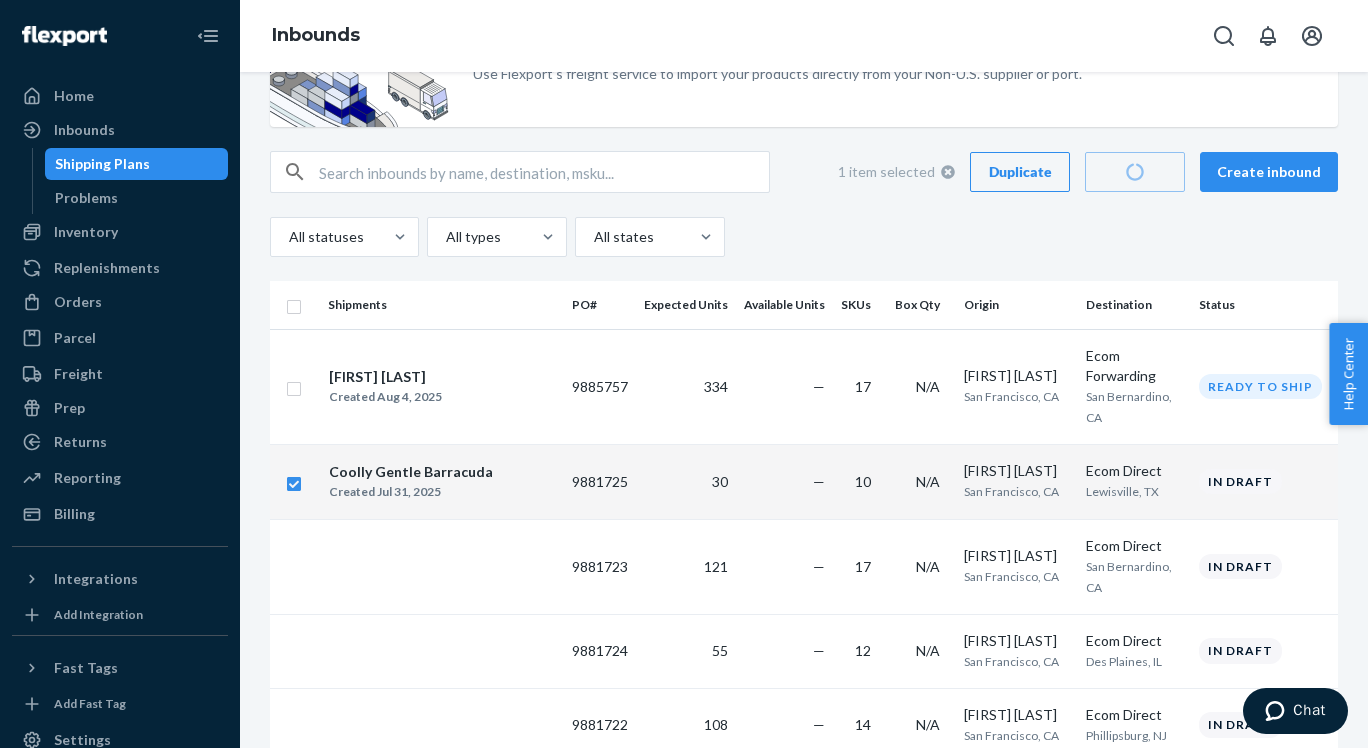 checkbox on "false" 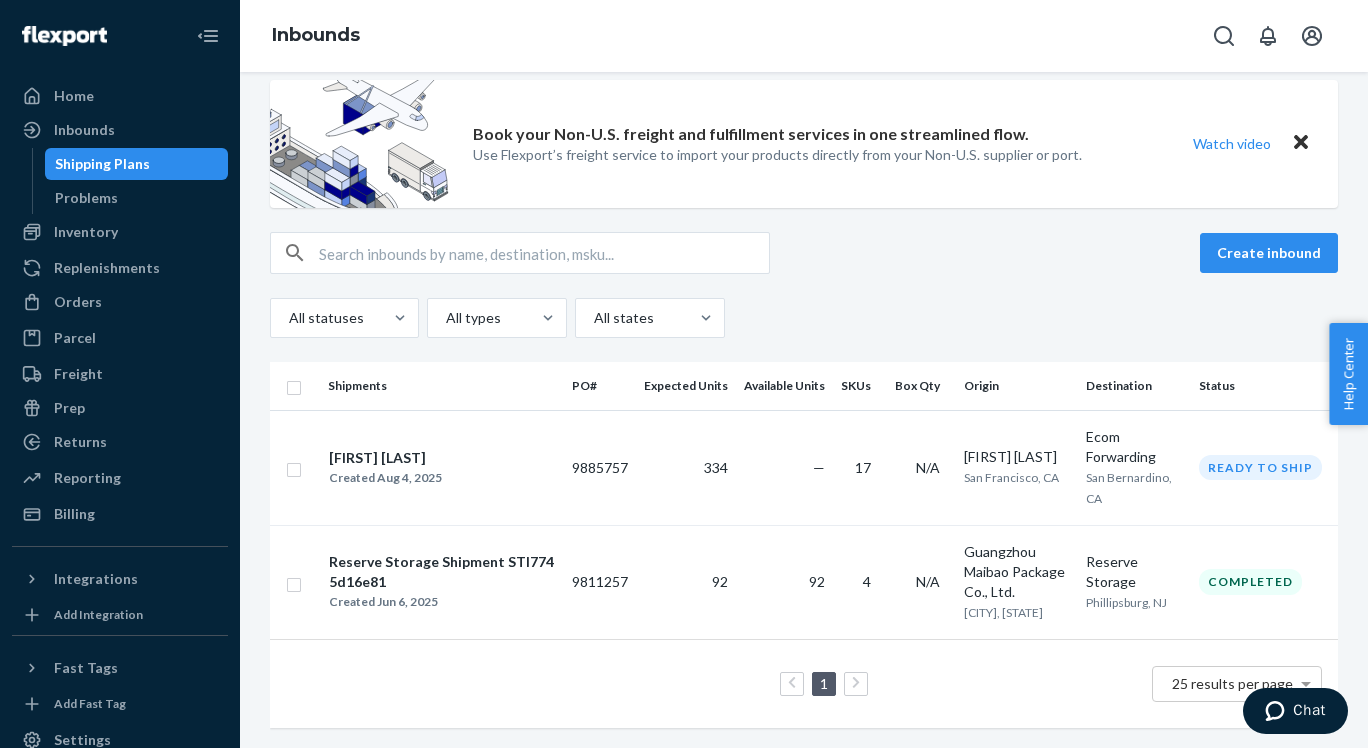 scroll, scrollTop: 42, scrollLeft: 0, axis: vertical 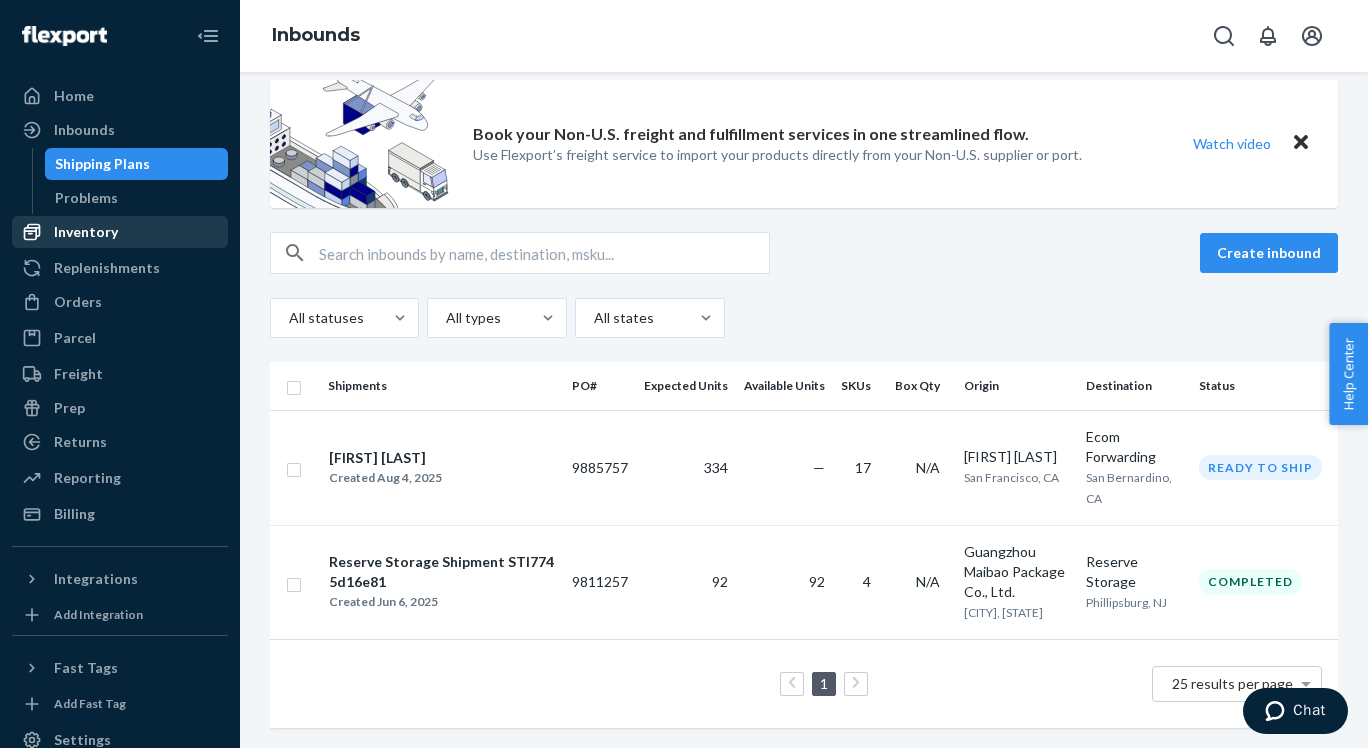 click on "Inventory" at bounding box center [86, 232] 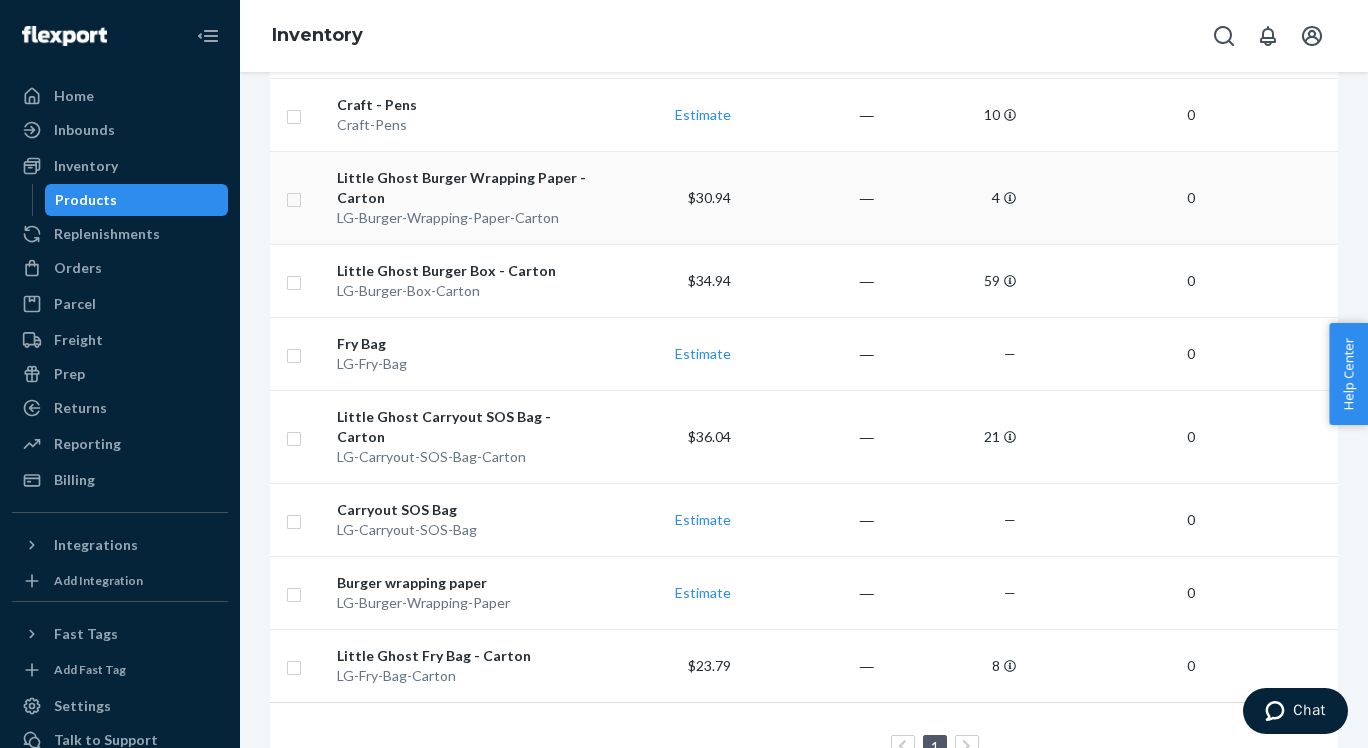 scroll, scrollTop: 1476, scrollLeft: 0, axis: vertical 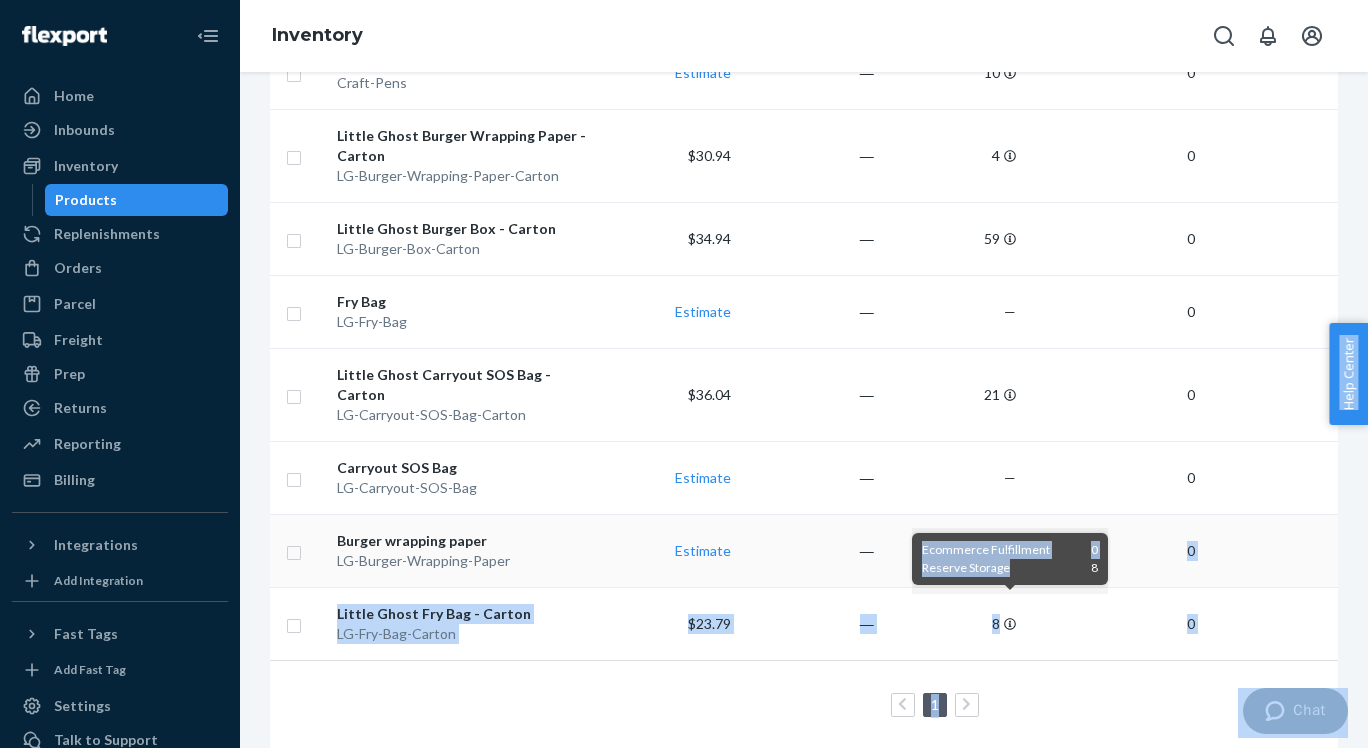 drag, startPoint x: 1009, startPoint y: 572, endPoint x: 899, endPoint y: 565, distance: 110.2225 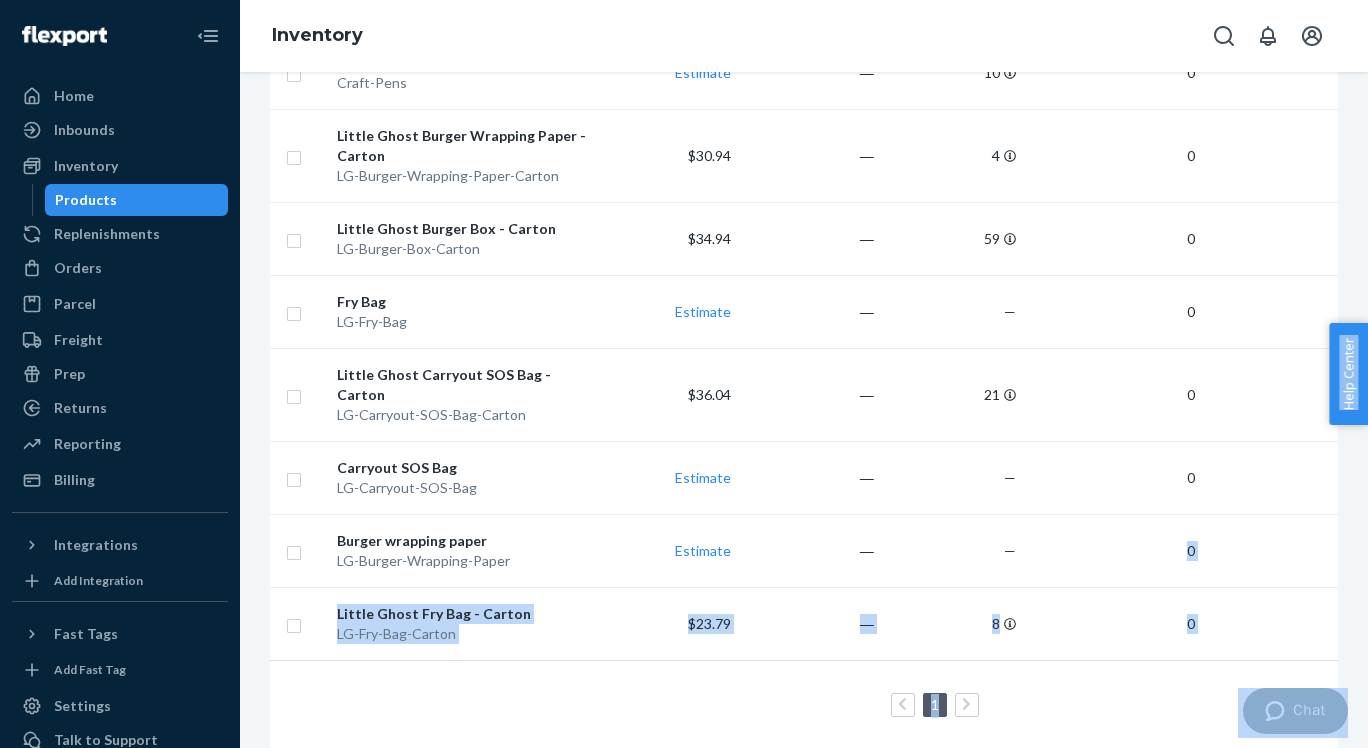click on "1 25 results per page" at bounding box center (914, 705) 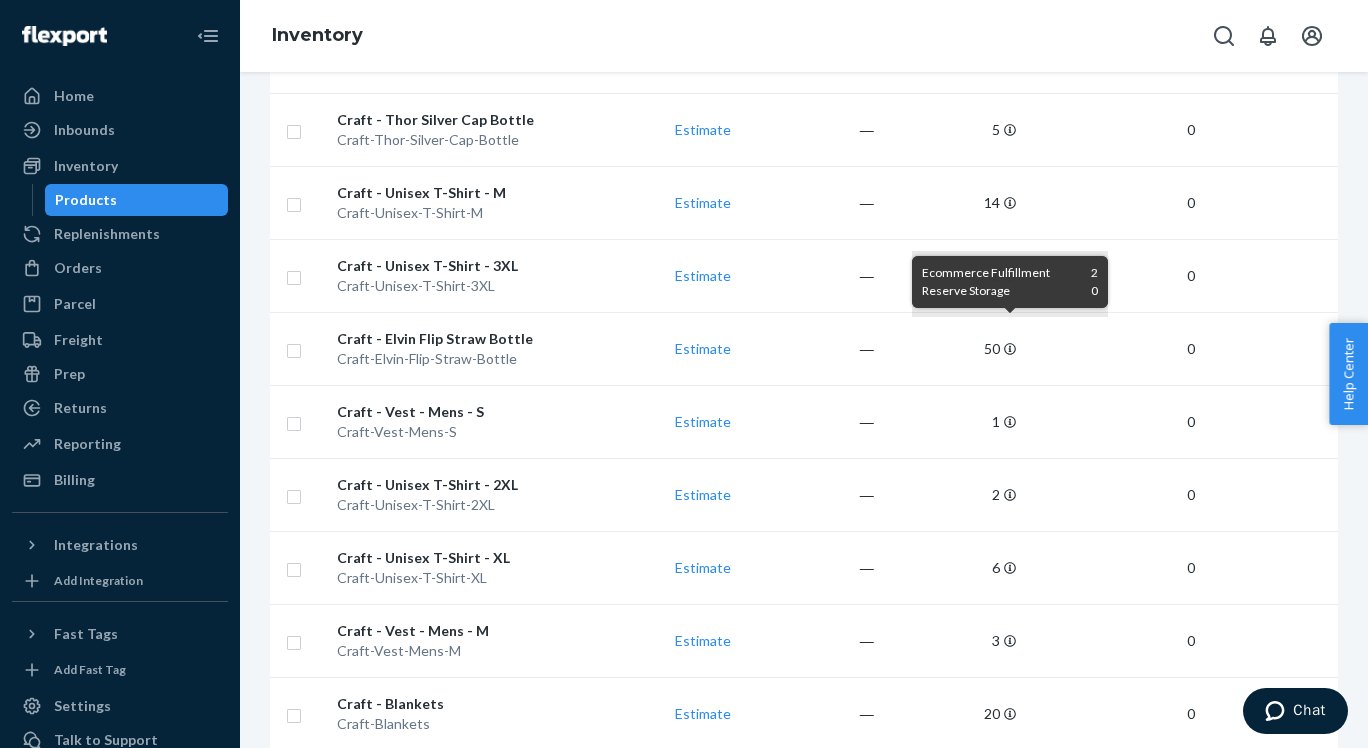 scroll, scrollTop: 1476, scrollLeft: 0, axis: vertical 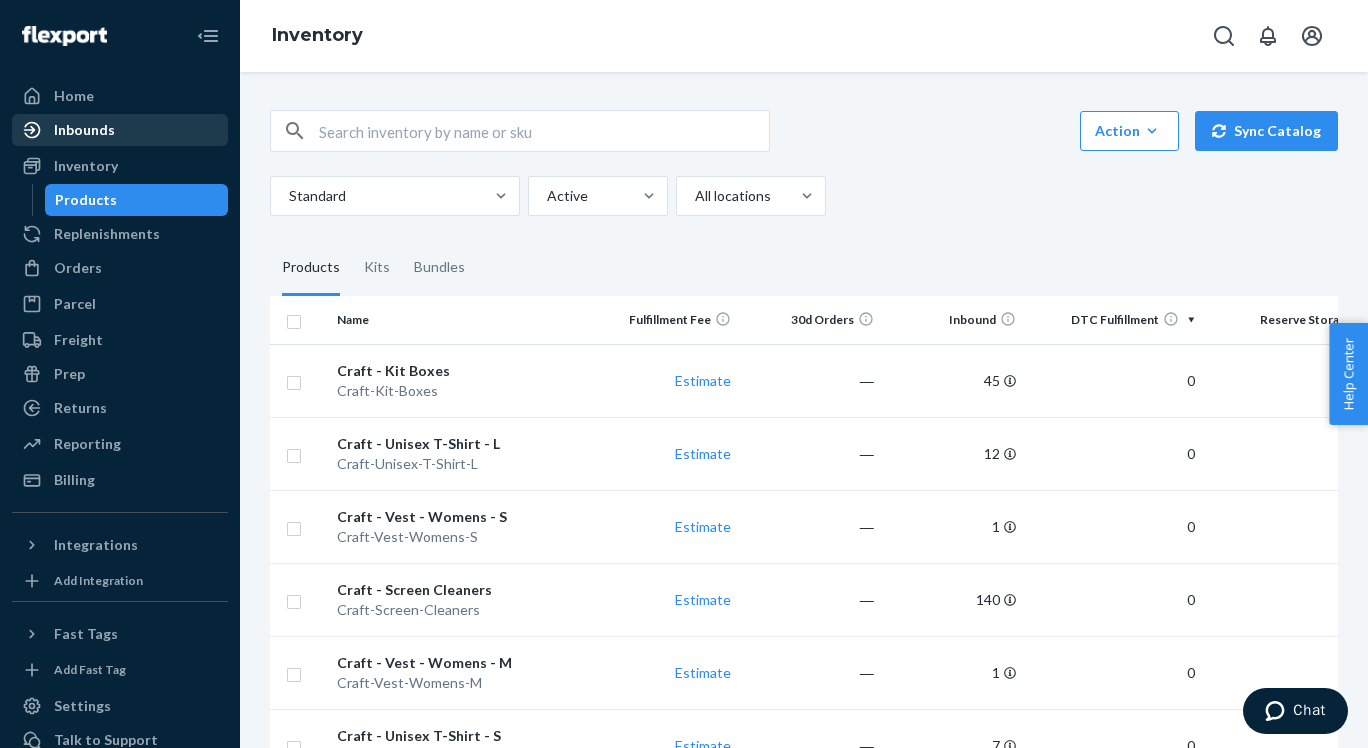 click on "Inbounds" at bounding box center (120, 130) 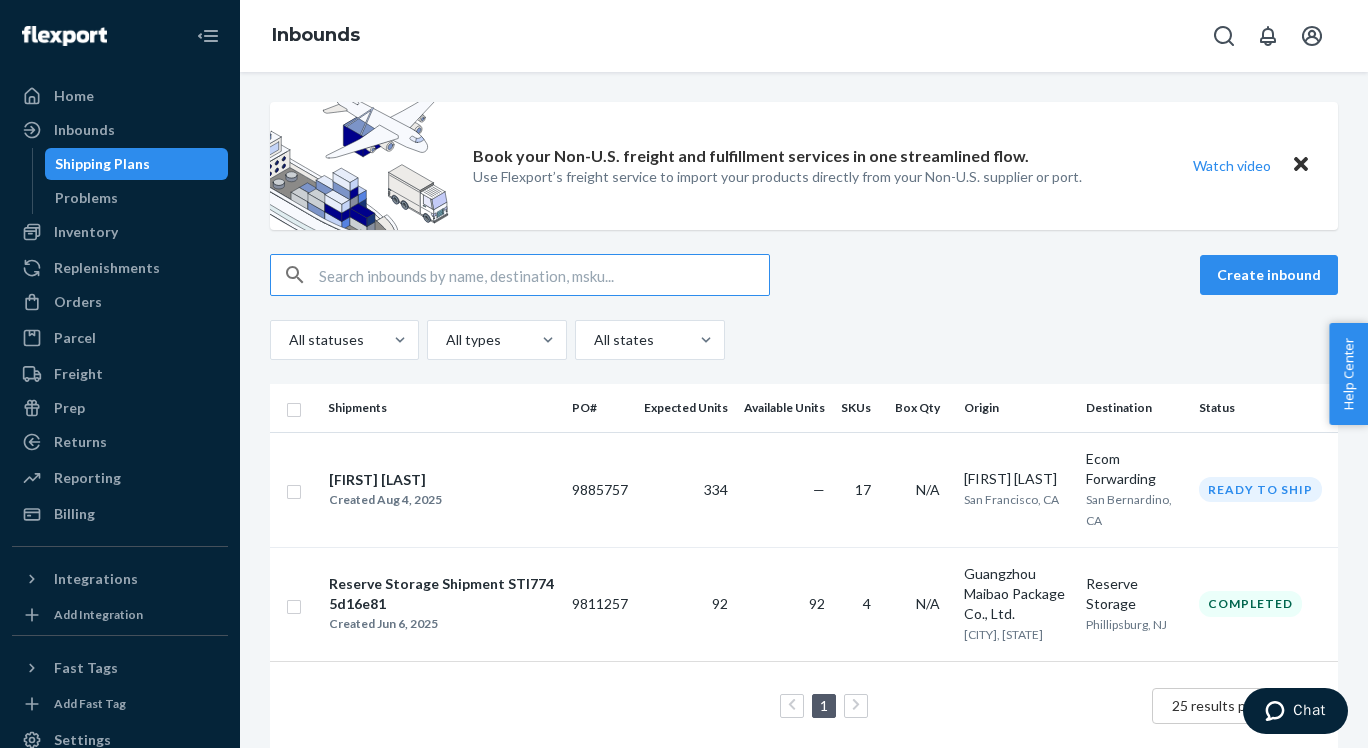 click on "[FIRST] [LAST]" at bounding box center (385, 480) 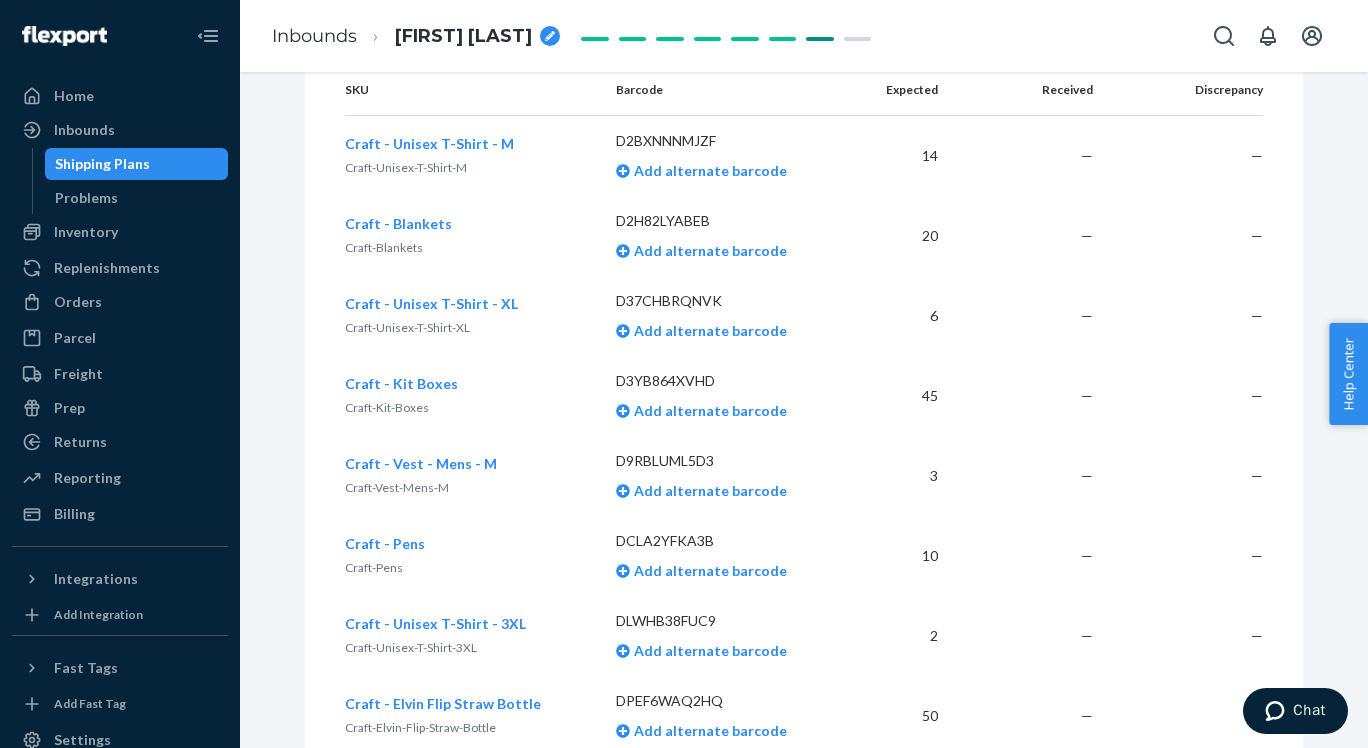 scroll, scrollTop: 0, scrollLeft: 0, axis: both 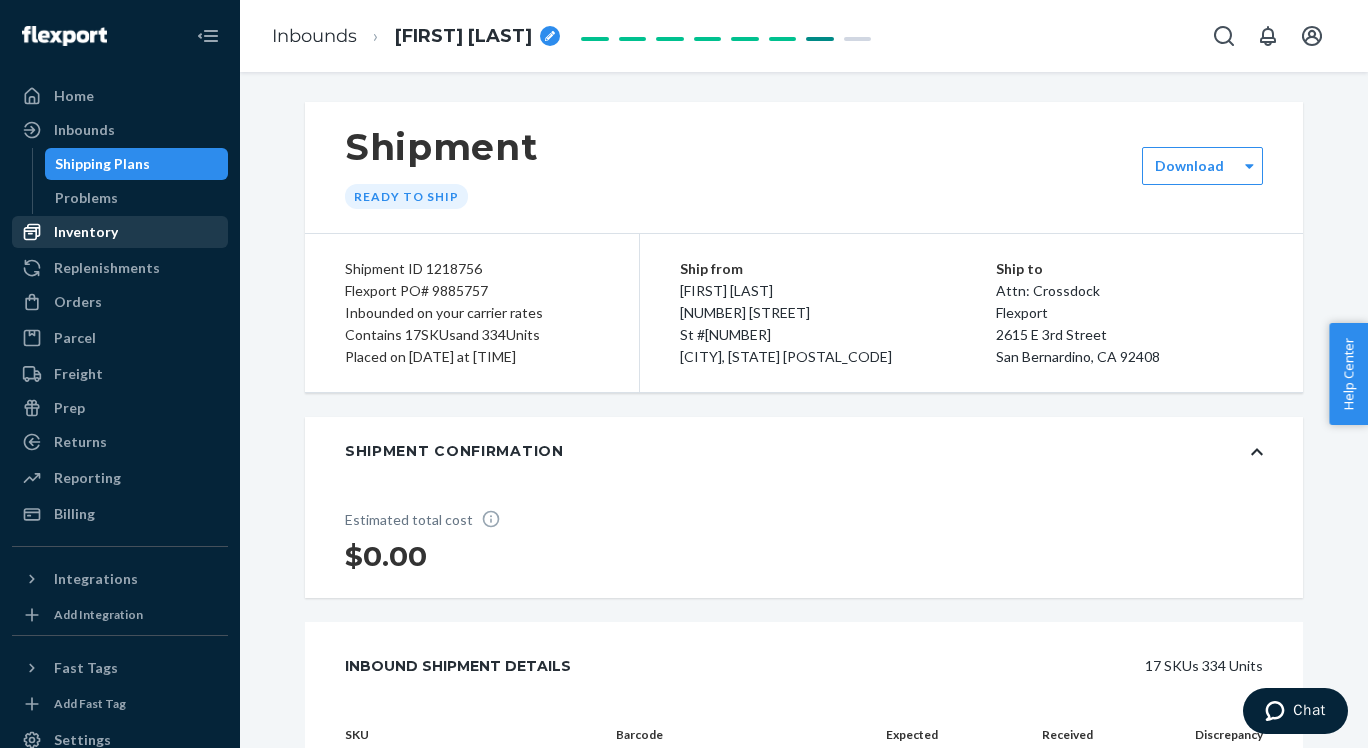 click on "Inventory" at bounding box center [86, 232] 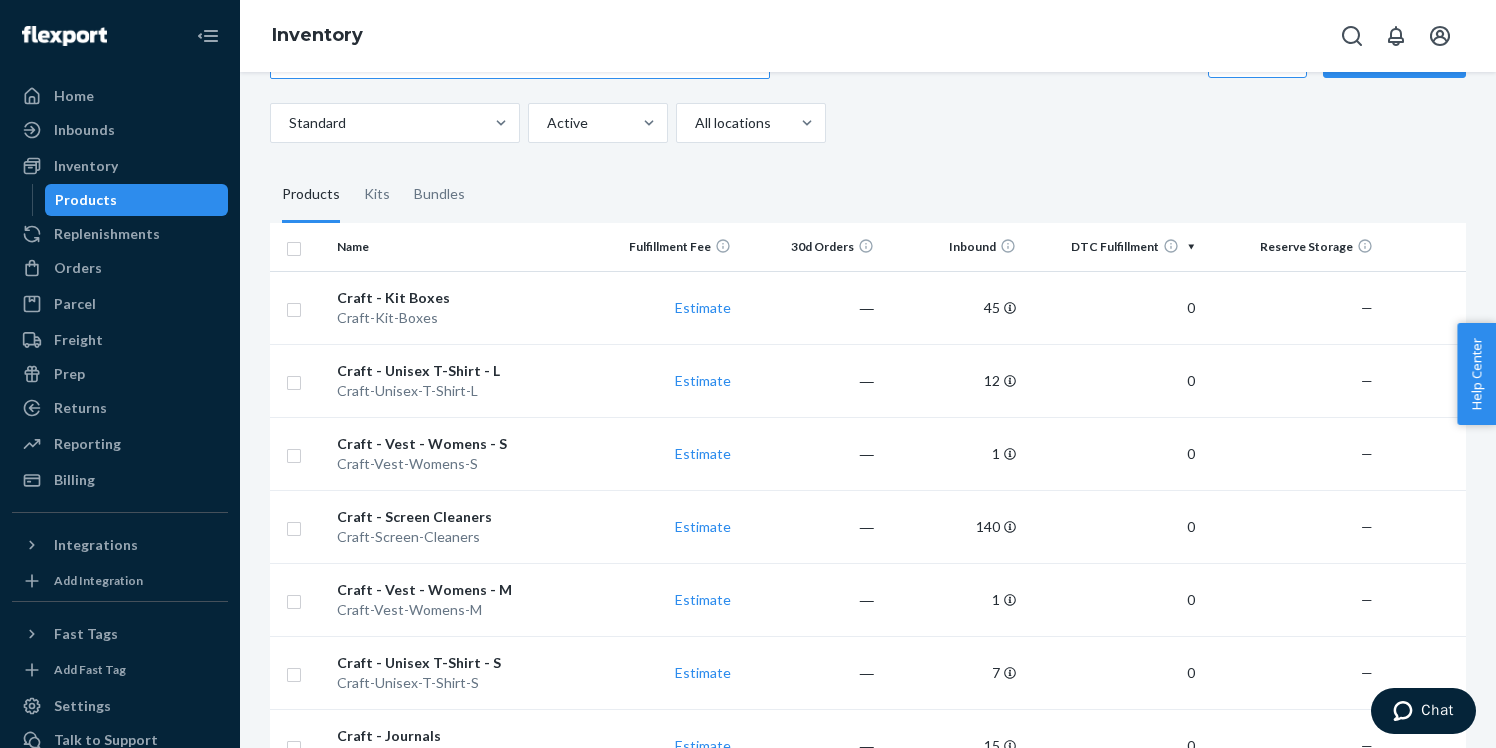 scroll, scrollTop: 74, scrollLeft: 0, axis: vertical 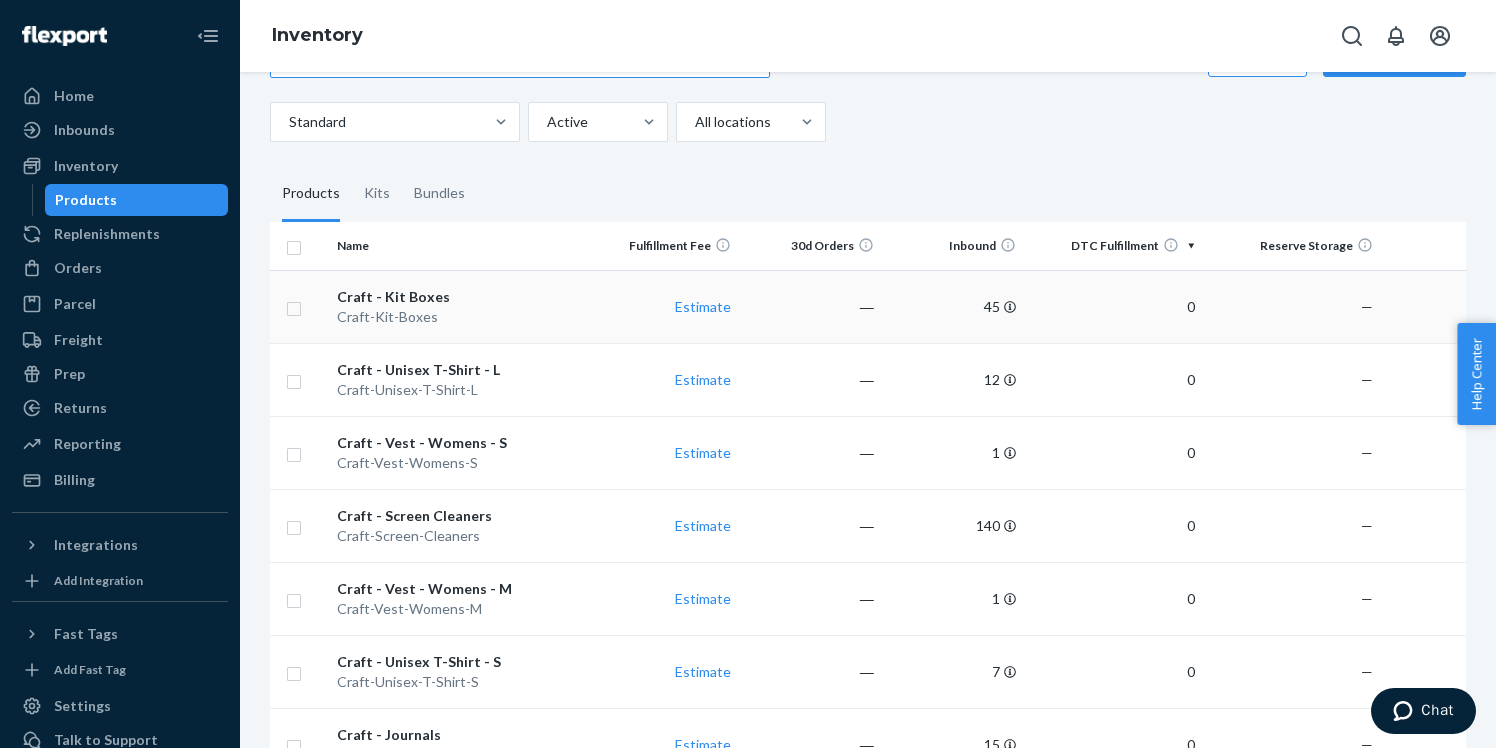 click on "Craft-Kit-Boxes" at bounding box center [462, 317] 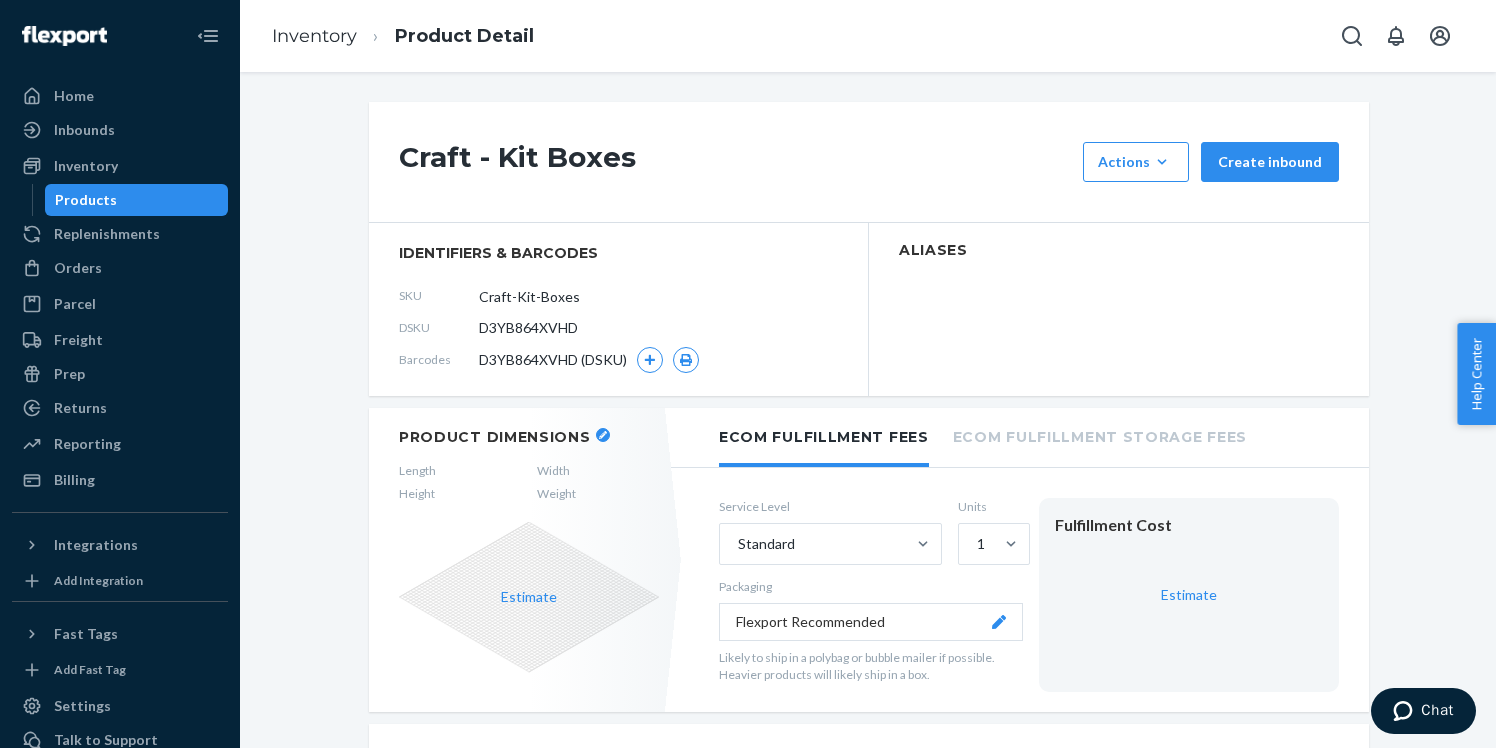 scroll, scrollTop: 47, scrollLeft: 0, axis: vertical 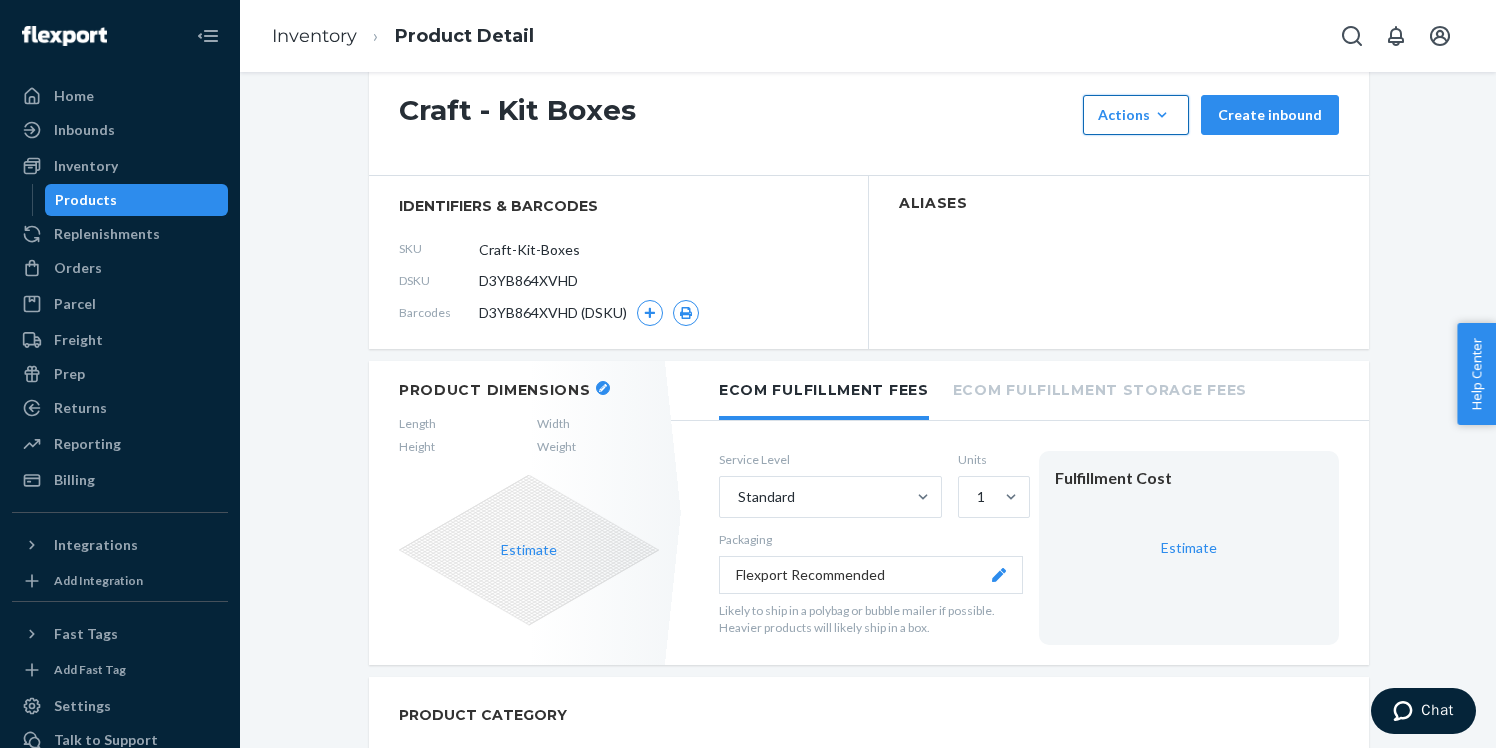 click on "Actions Add components Hide" at bounding box center (1136, 115) 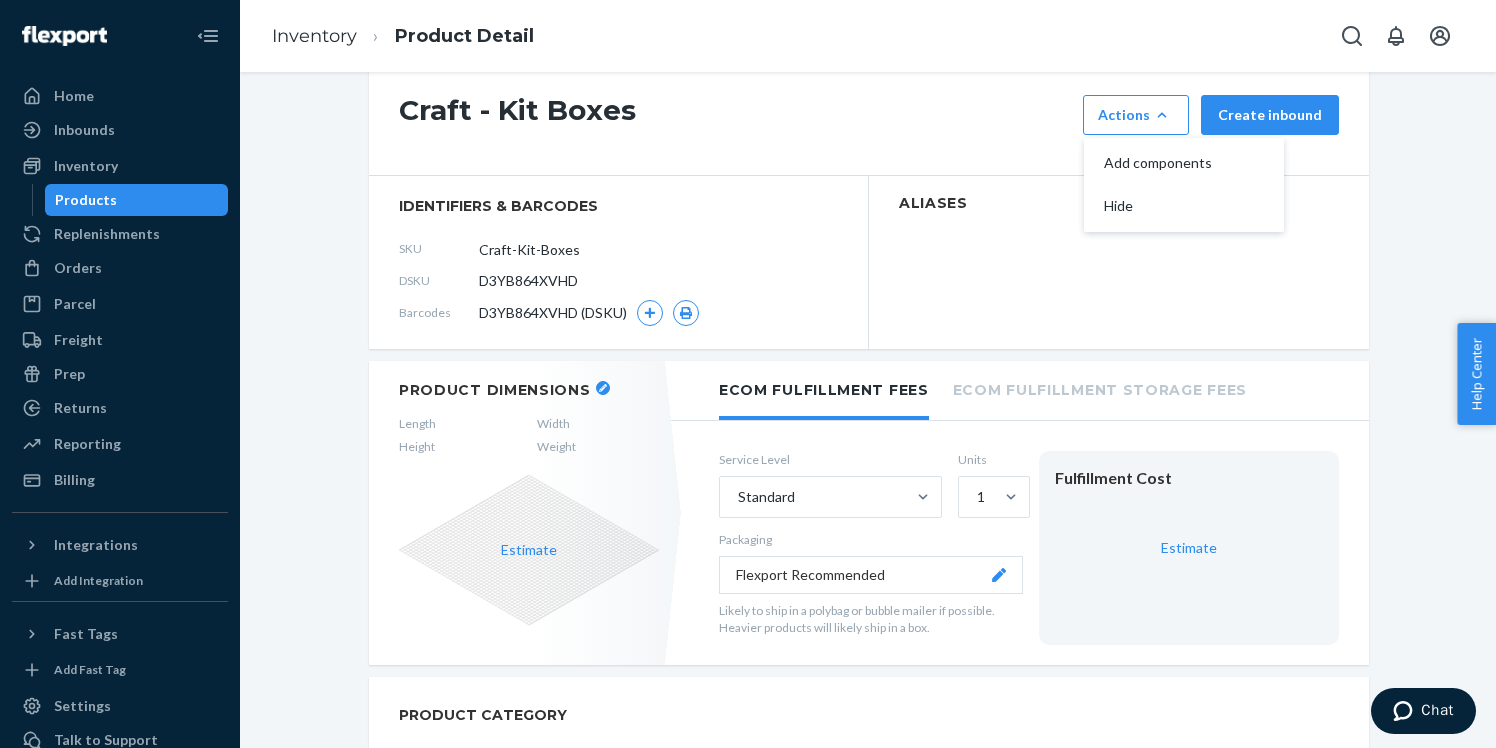 click on "Craft - Kit Boxes" at bounding box center [736, 115] 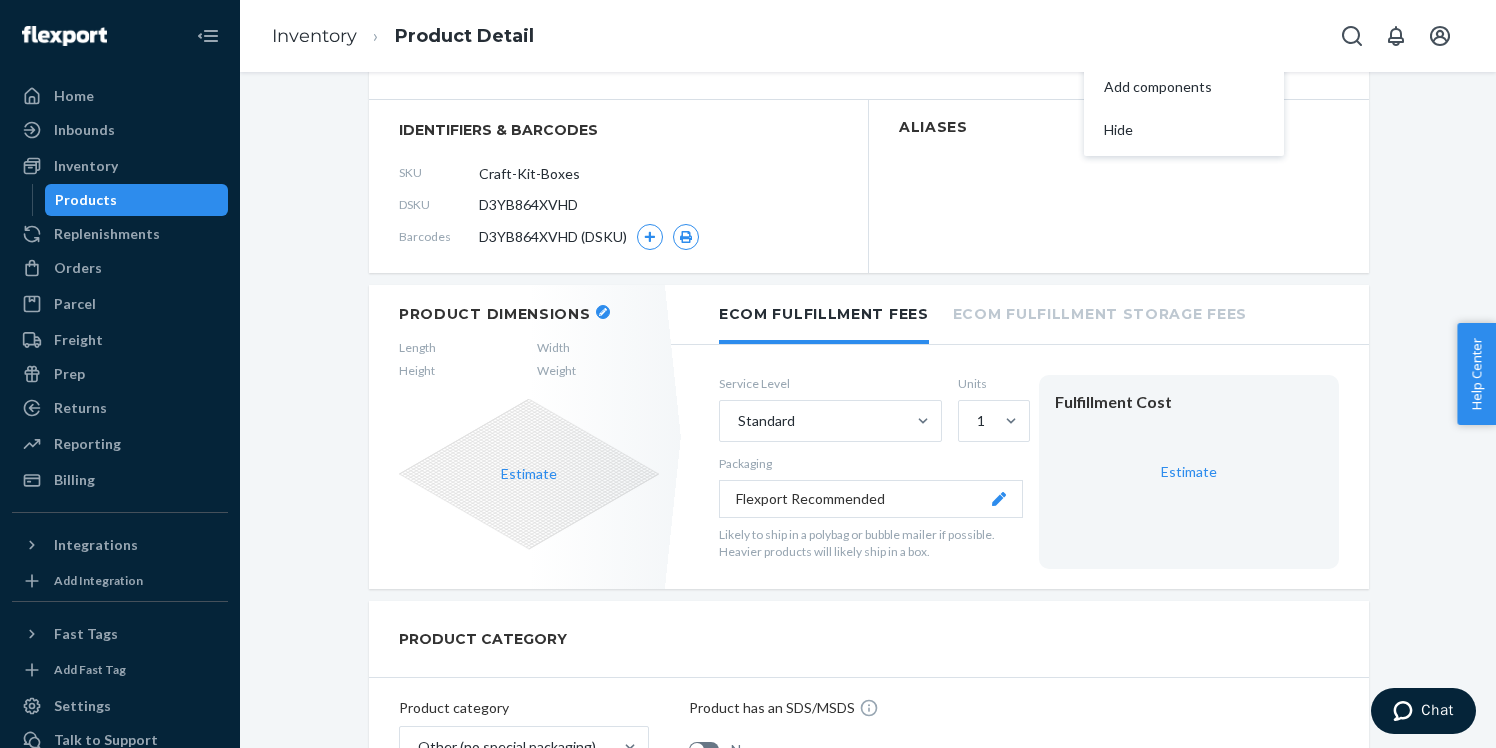 scroll, scrollTop: 134, scrollLeft: 0, axis: vertical 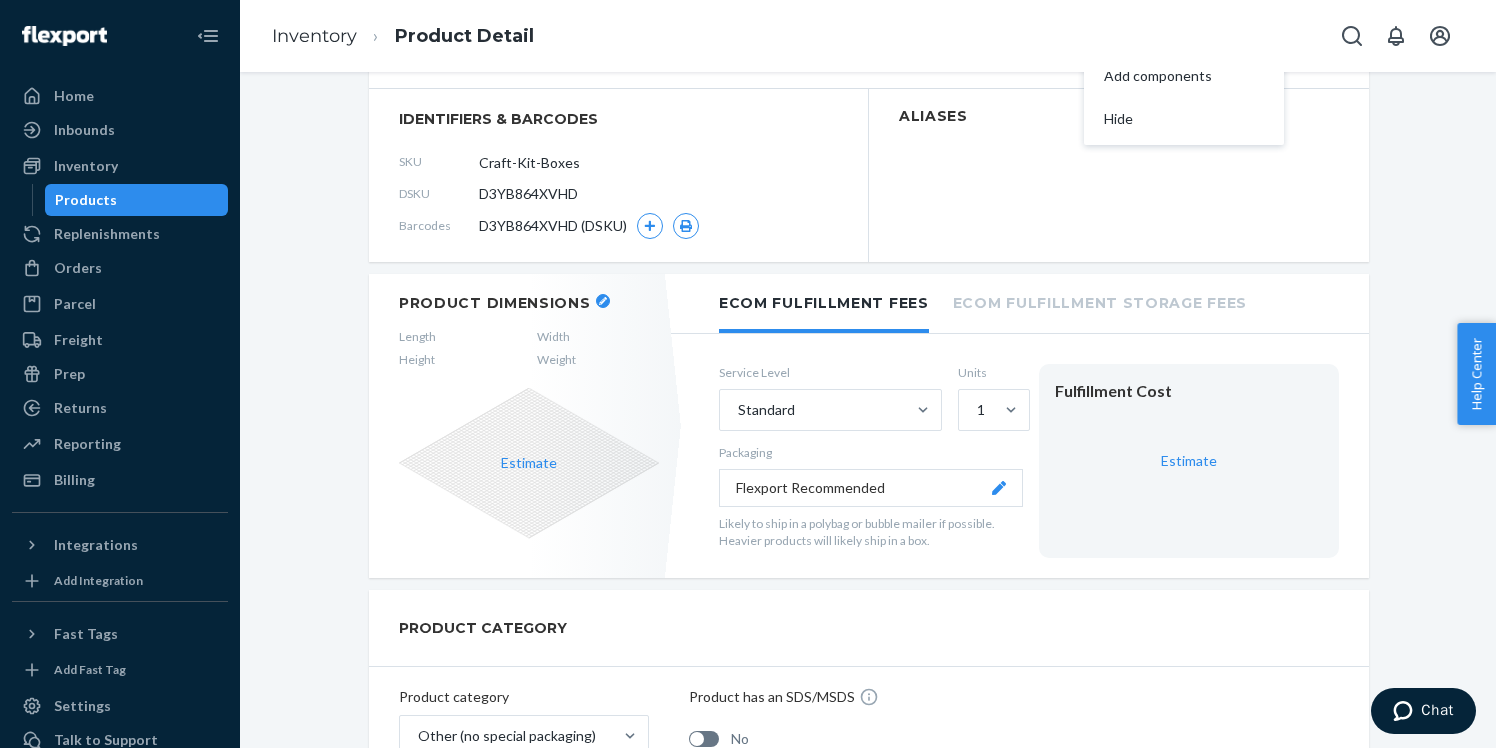 click on "Aliases" at bounding box center (1119, 175) 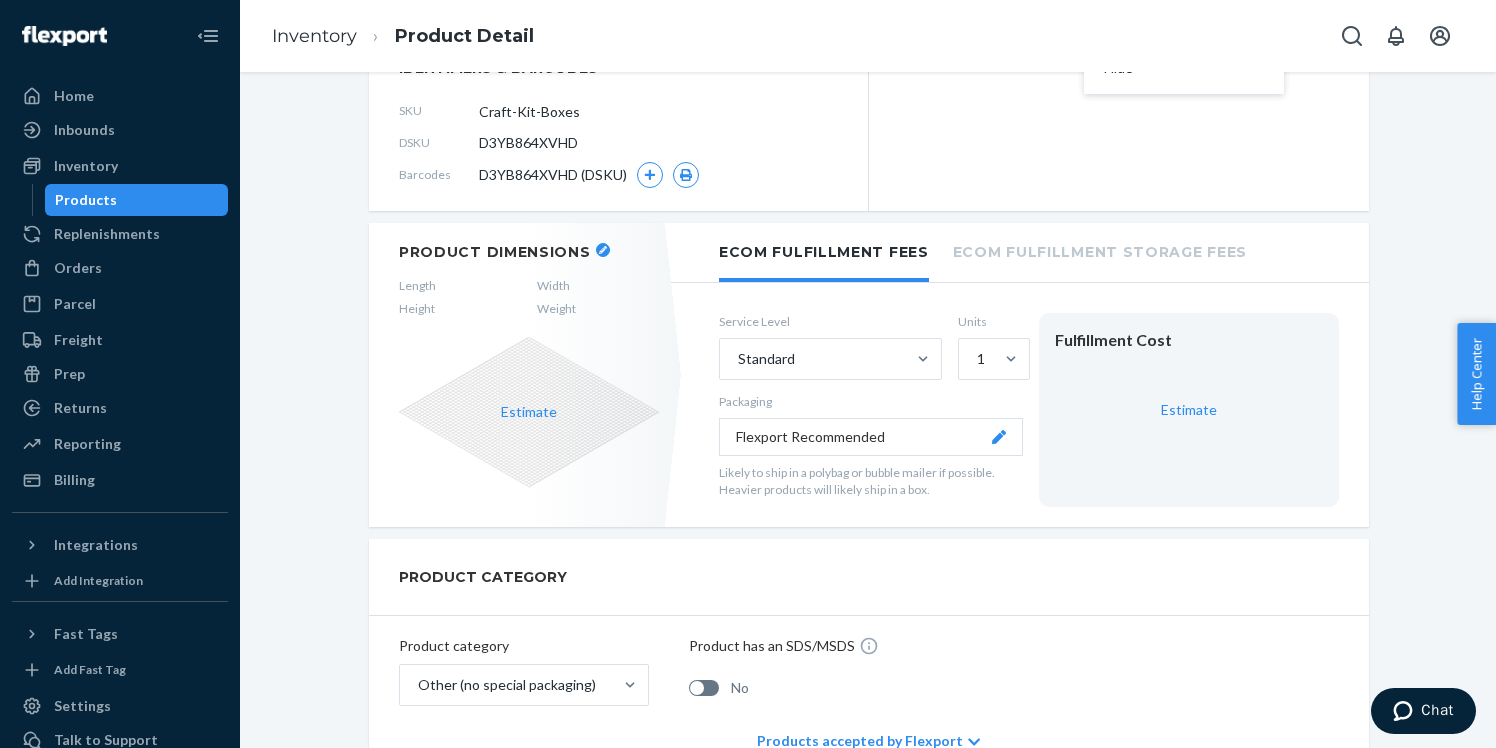 click on "Ecom Fulfillment Storage Fees" at bounding box center [1100, 250] 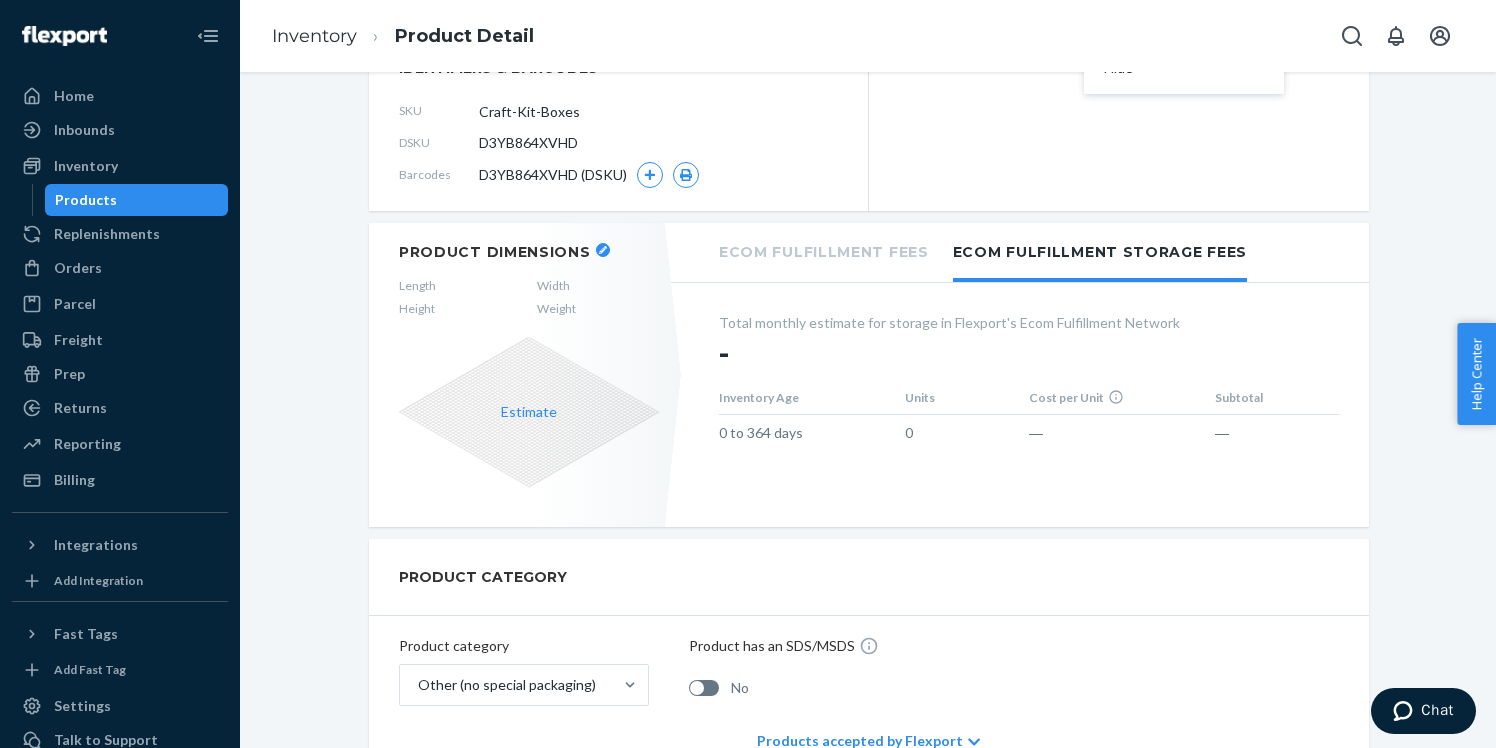click on "Ecom Fulfillment Fees Ecom Fulfillment Storage Fees" at bounding box center [1020, 253] 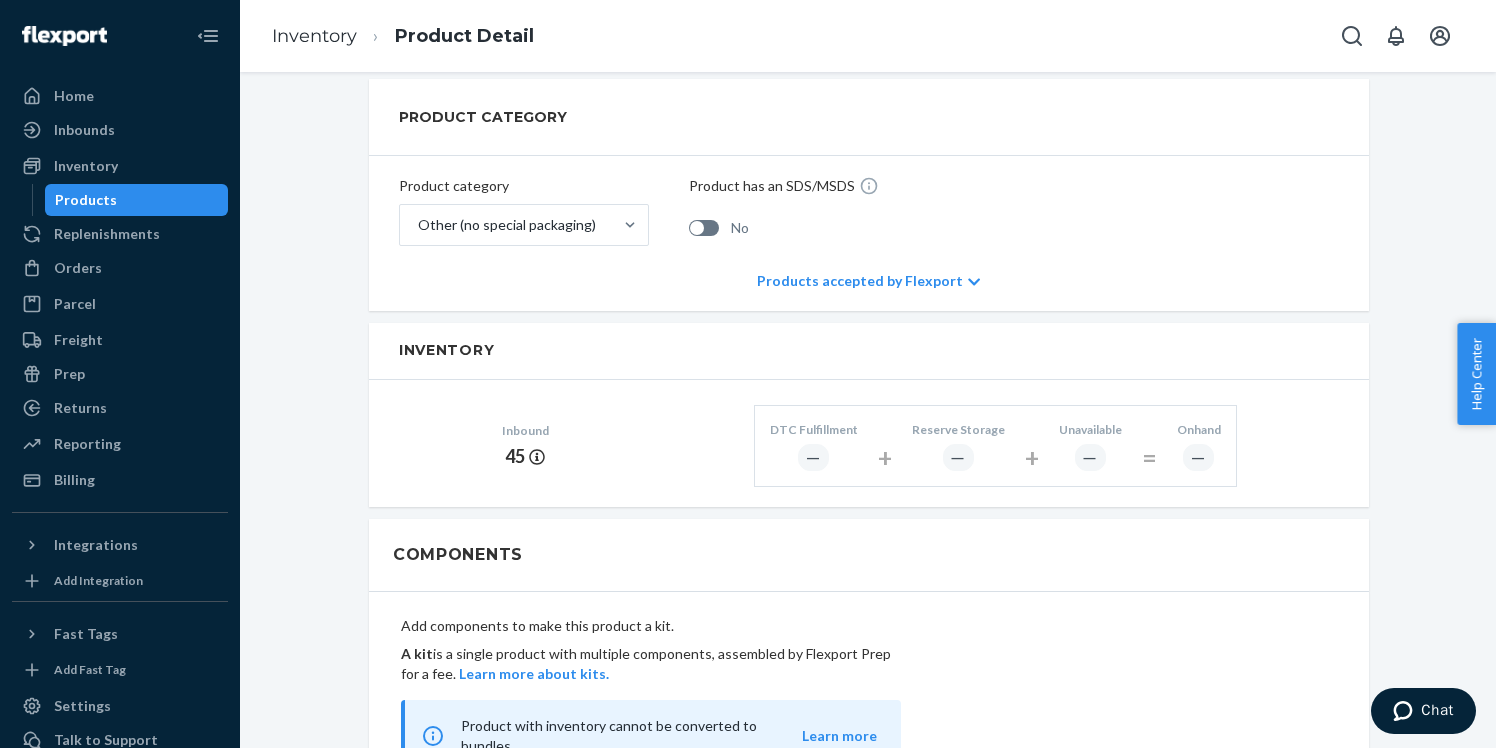 scroll, scrollTop: 649, scrollLeft: 0, axis: vertical 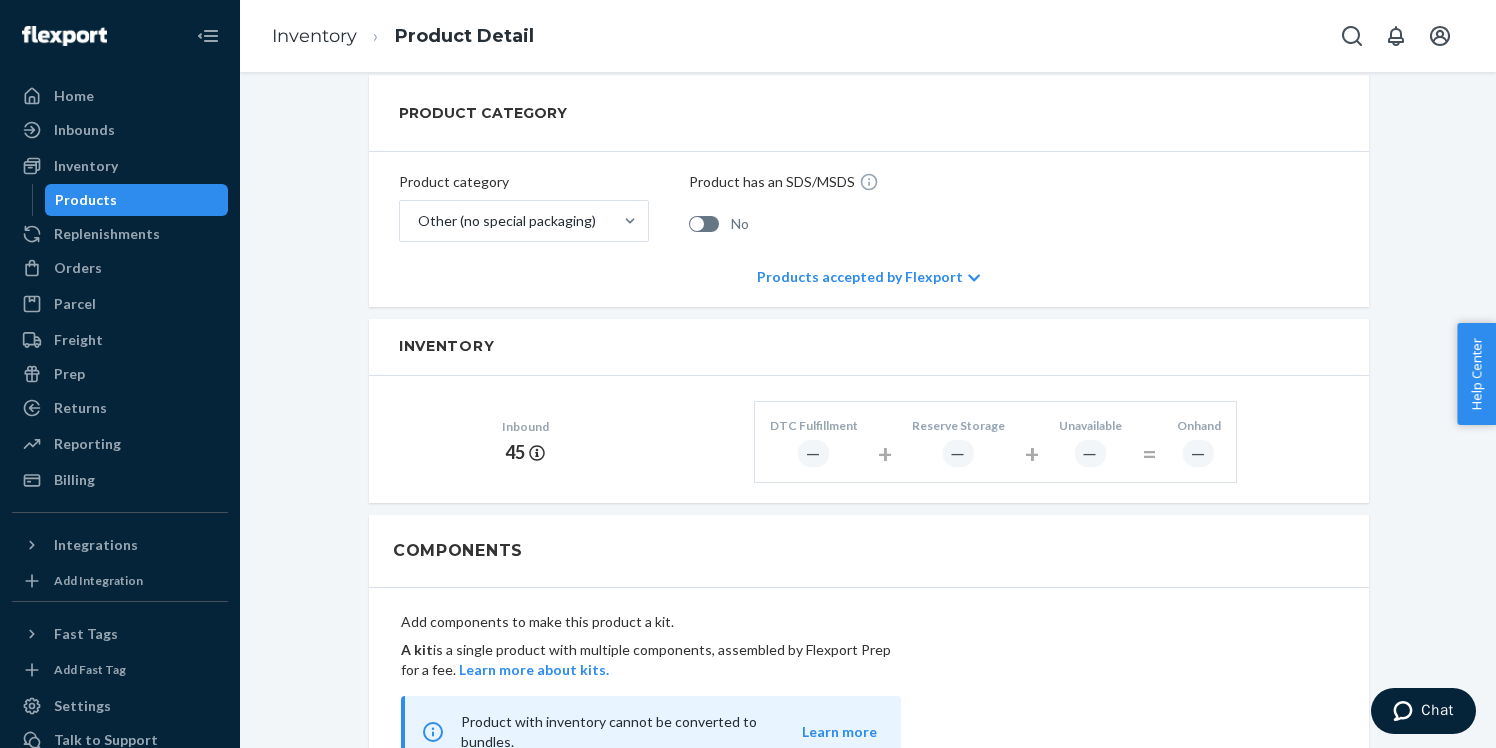 click on "Products accepted by Flexport" at bounding box center [868, 277] 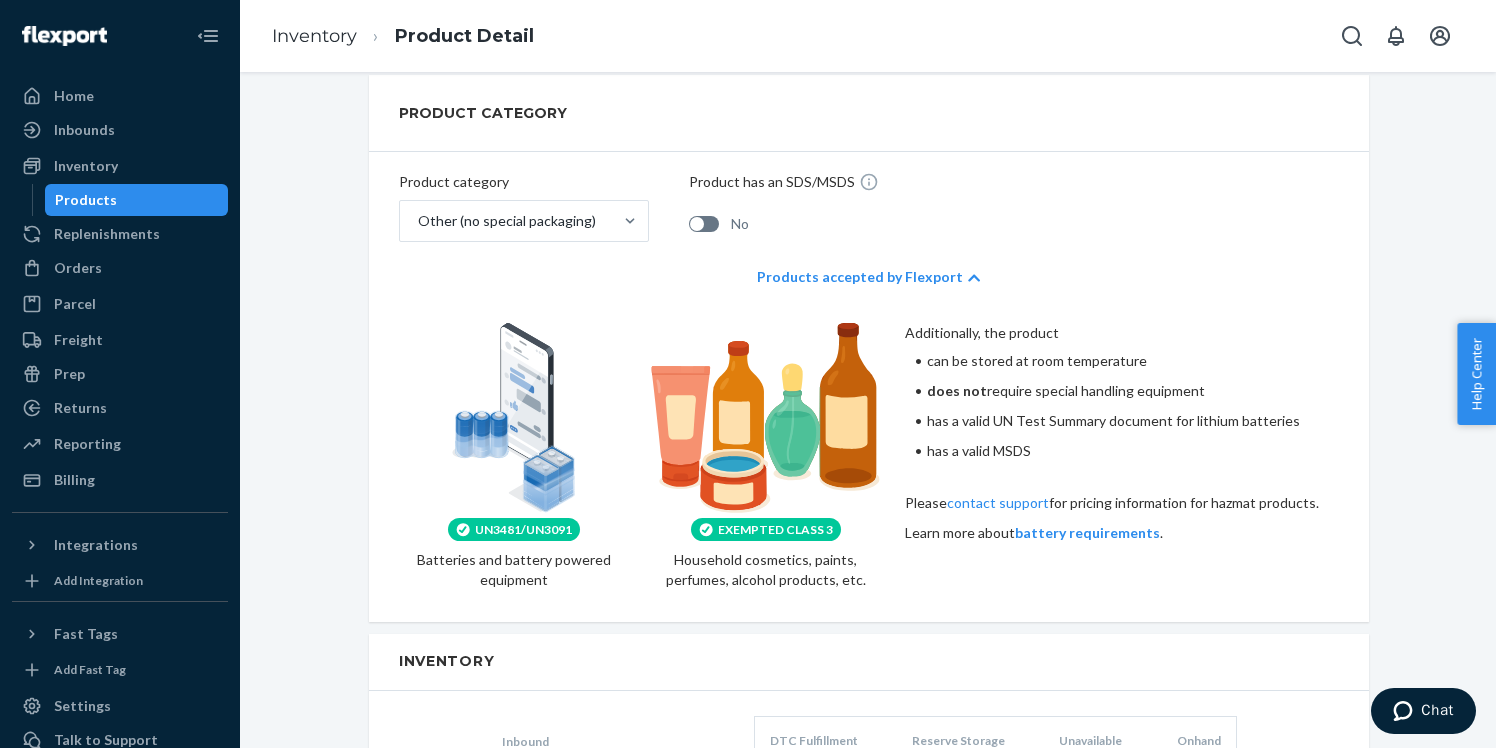click on "Products accepted by Flexport" at bounding box center (868, 277) 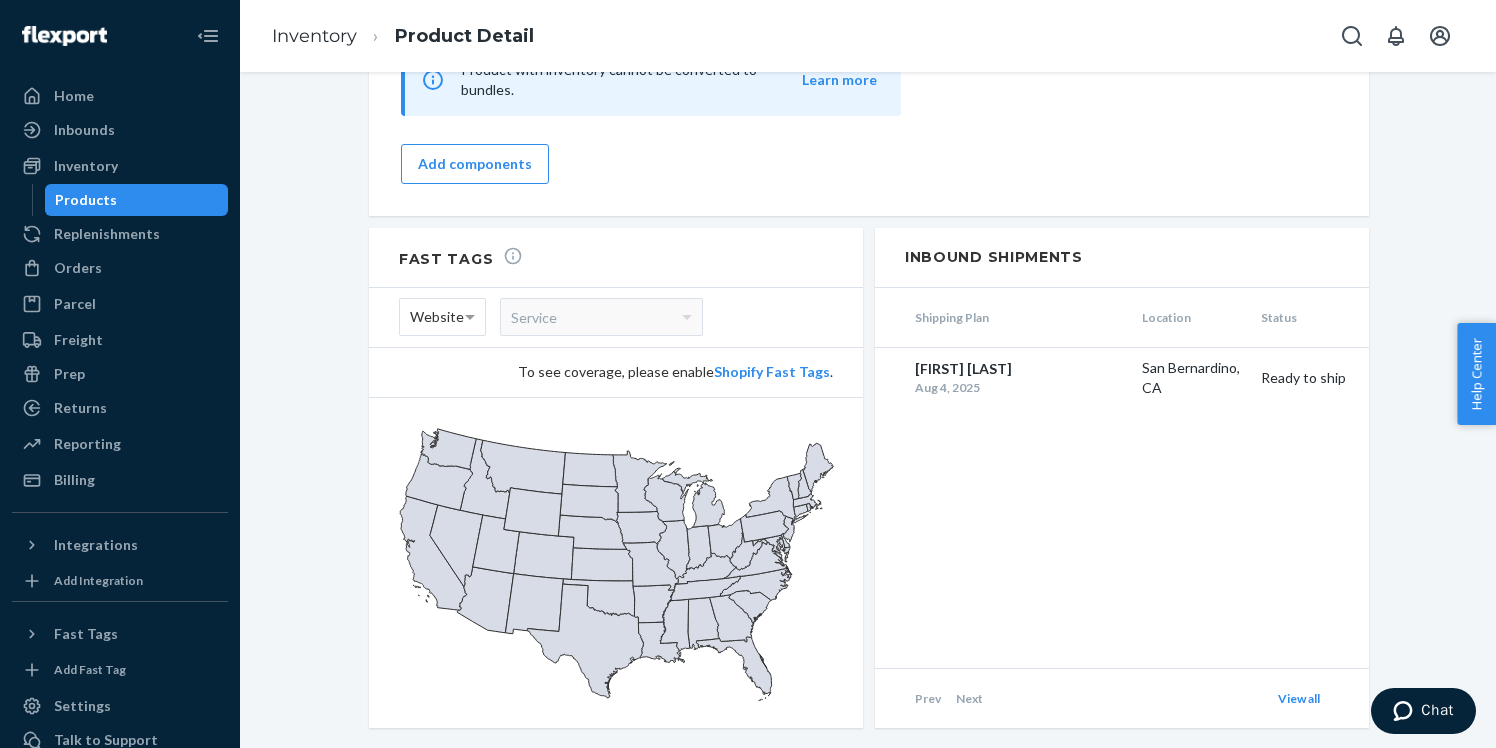 scroll, scrollTop: 1324, scrollLeft: 0, axis: vertical 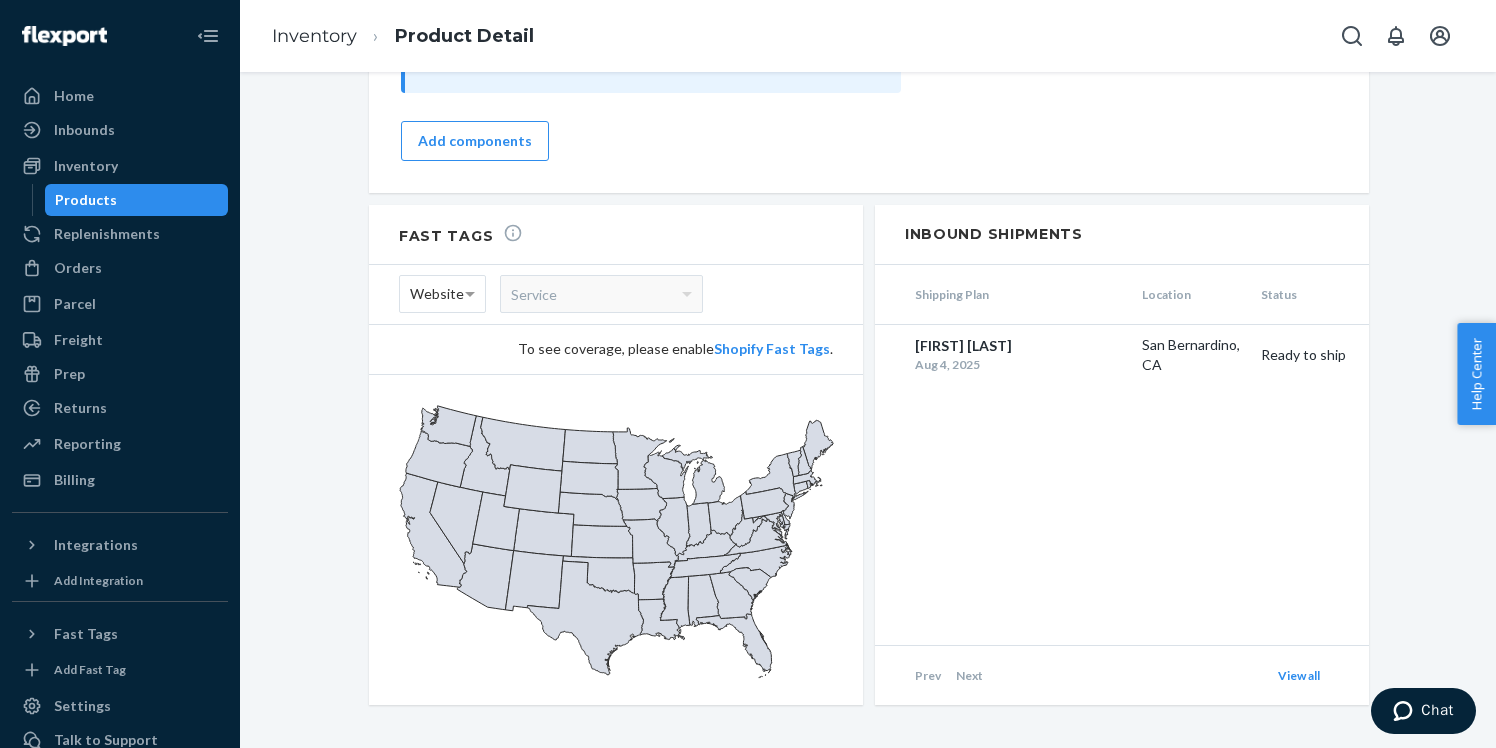 click on "Products" at bounding box center (137, 200) 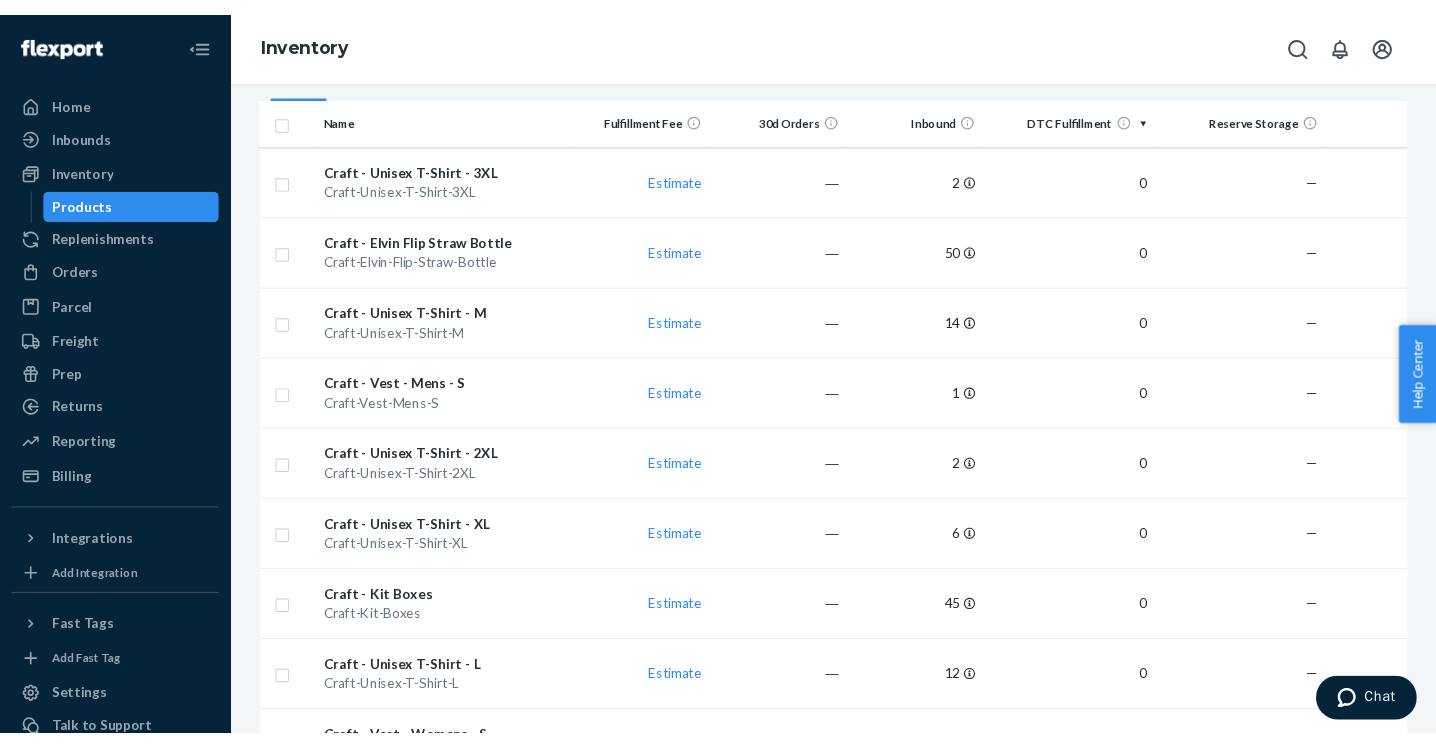 scroll, scrollTop: 0, scrollLeft: 0, axis: both 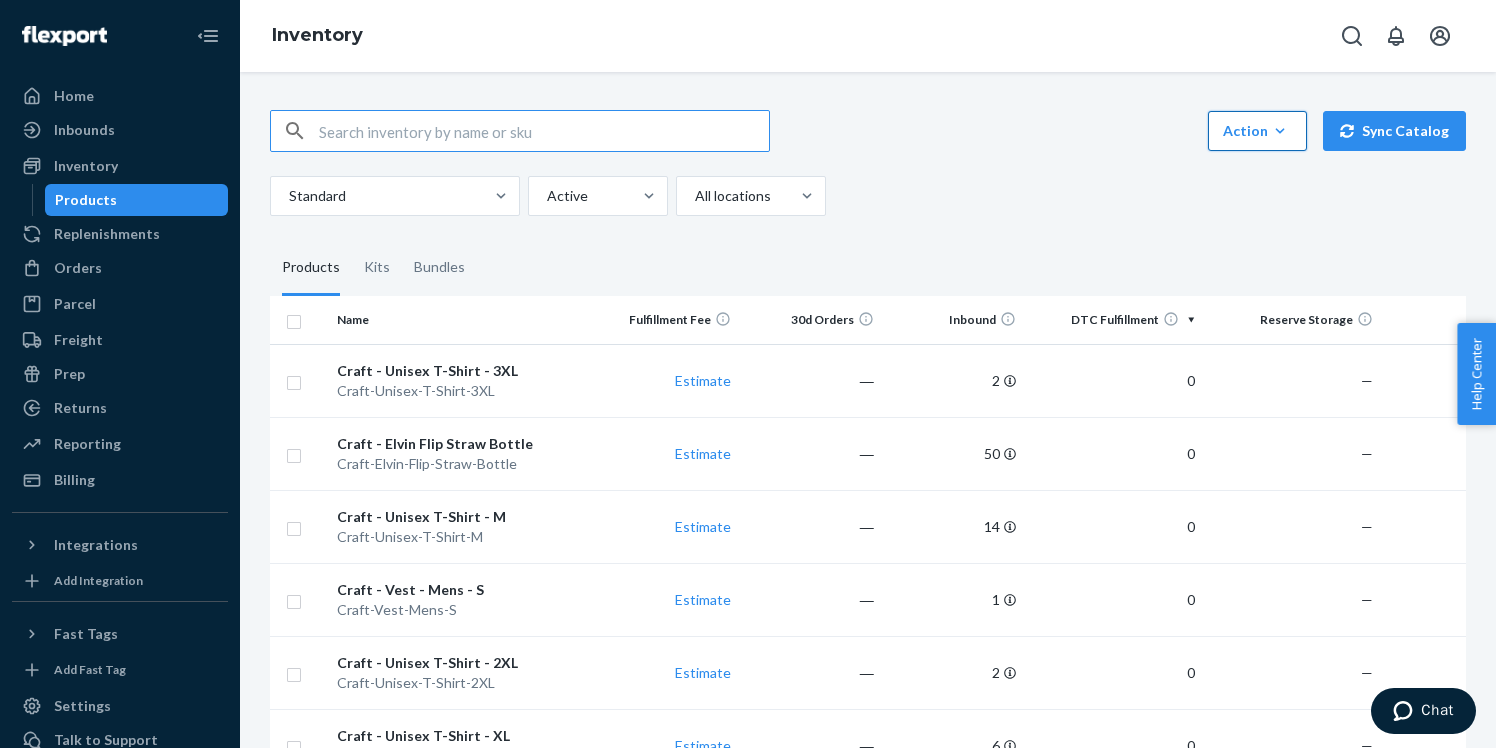 click 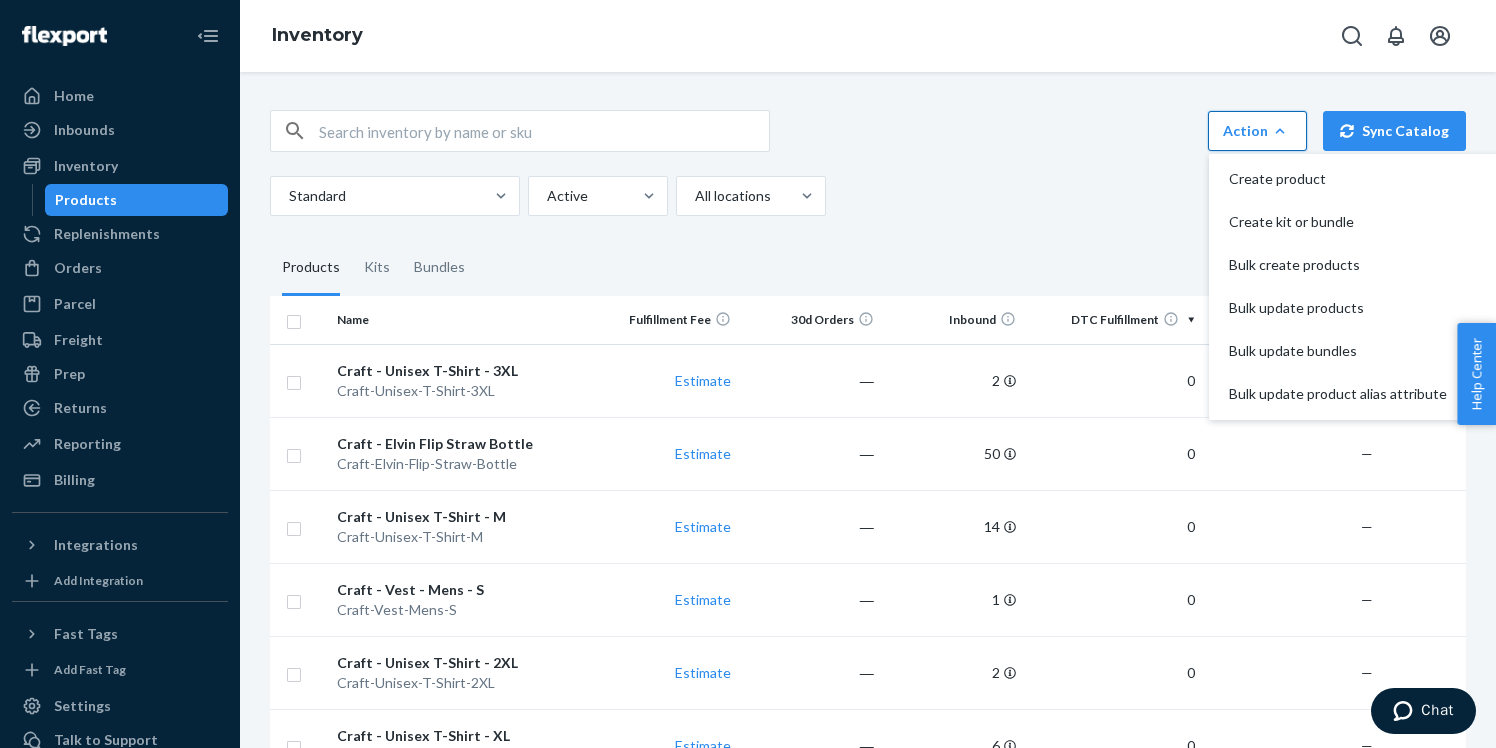 click on "Action Create product Create kit or bundle Bulk create products Bulk update products Bulk update bundles Bulk update product alias attribute Sync Catalog Standard Active All locations Products Kits Bundles Name Fulfillment Fee 30d Orders Inbound DTC Fulfillment Reserve Storage Unavailable Craft - Unisex T-Shirt - 3XL Craft-Unisex-T-Shirt-3XL Estimate ― 2 0 — — Craft - Elvin Flip Straw Bottle Craft-Elvin-Flip-Straw-Bottle Estimate ― 50 0 — — Craft - Unisex T-Shirt - M Craft-Unisex-T-Shirt-M Estimate ― 14 0 — — Craft - Vest - Mens - S Craft-Vest-Mens-S Estimate ― 1 0 — — Craft - Unisex T-Shirt - 2XL Craft-Unisex-T-Shirt-2XL Estimate ― 2 0 — — Craft - Unisex T-Shirt - XL Craft-Unisex-T-Shirt-XL Estimate ― 6 0 — — Craft - Kit Boxes Craft-Kit-Boxes Estimate ― 45 0 — — Craft - Unisex T-Shirt - L Craft-Unisex-T-Shirt-L Estimate ― 12 0 — — Craft - Vest - Womens - S Craft-Vest-Womens-S Estimate ― 1 0 — — Craft - Screen Cleaners Craft-Screen-Cleaners Estimate ― 0" at bounding box center (868, 410) 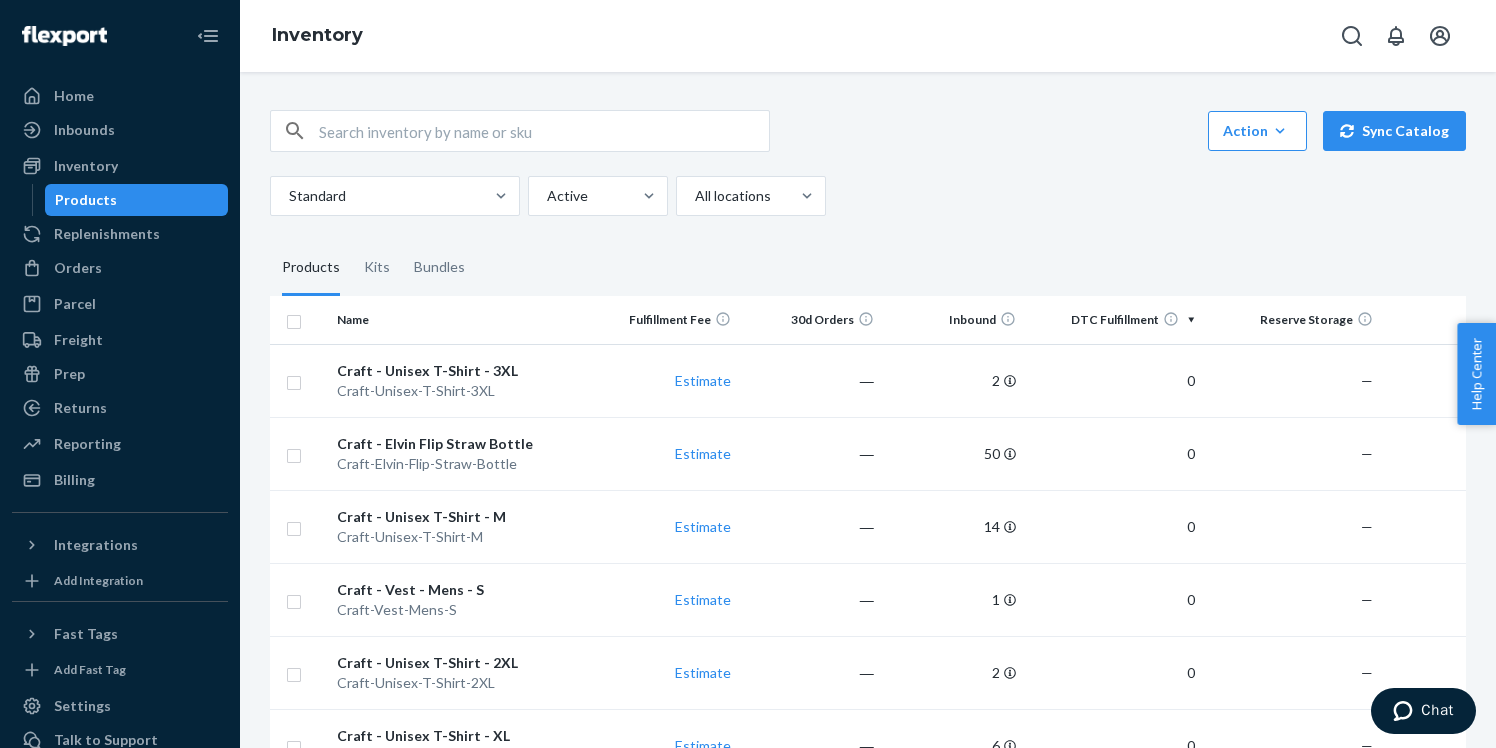 click on "Action Create product Create kit or bundle Bulk create products Bulk update products Bulk update bundles Bulk update product alias attribute Sync Catalog Standard Active All locations Products Kits Bundles Name Fulfillment Fee 30d Orders Inbound DTC Fulfillment Reserve Storage Unavailable Craft - Unisex T-Shirt - 3XL Craft-Unisex-T-Shirt-3XL Estimate ― 2 0 — — Craft - Elvin Flip Straw Bottle Craft-Elvin-Flip-Straw-Bottle Estimate ― 50 0 — — Craft - Unisex T-Shirt - M Craft-Unisex-T-Shirt-M Estimate ― 14 0 — — Craft - Vest - Mens - S Craft-Vest-Mens-S Estimate ― 1 0 — — Craft - Unisex T-Shirt - 2XL Craft-Unisex-T-Shirt-2XL Estimate ― 2 0 — — Craft - Unisex T-Shirt - XL Craft-Unisex-T-Shirt-XL Estimate ― 6 0 — — Craft - Kit Boxes Craft-Kit-Boxes Estimate ― 45 0 — — Craft - Unisex T-Shirt - L Craft-Unisex-T-Shirt-L Estimate ― 12 0 — — Craft - Vest - Womens - S Craft-Vest-Womens-S Estimate ― 1 0 — — Craft - Screen Cleaners Craft-Screen-Cleaners Estimate ― 0" at bounding box center [868, 410] 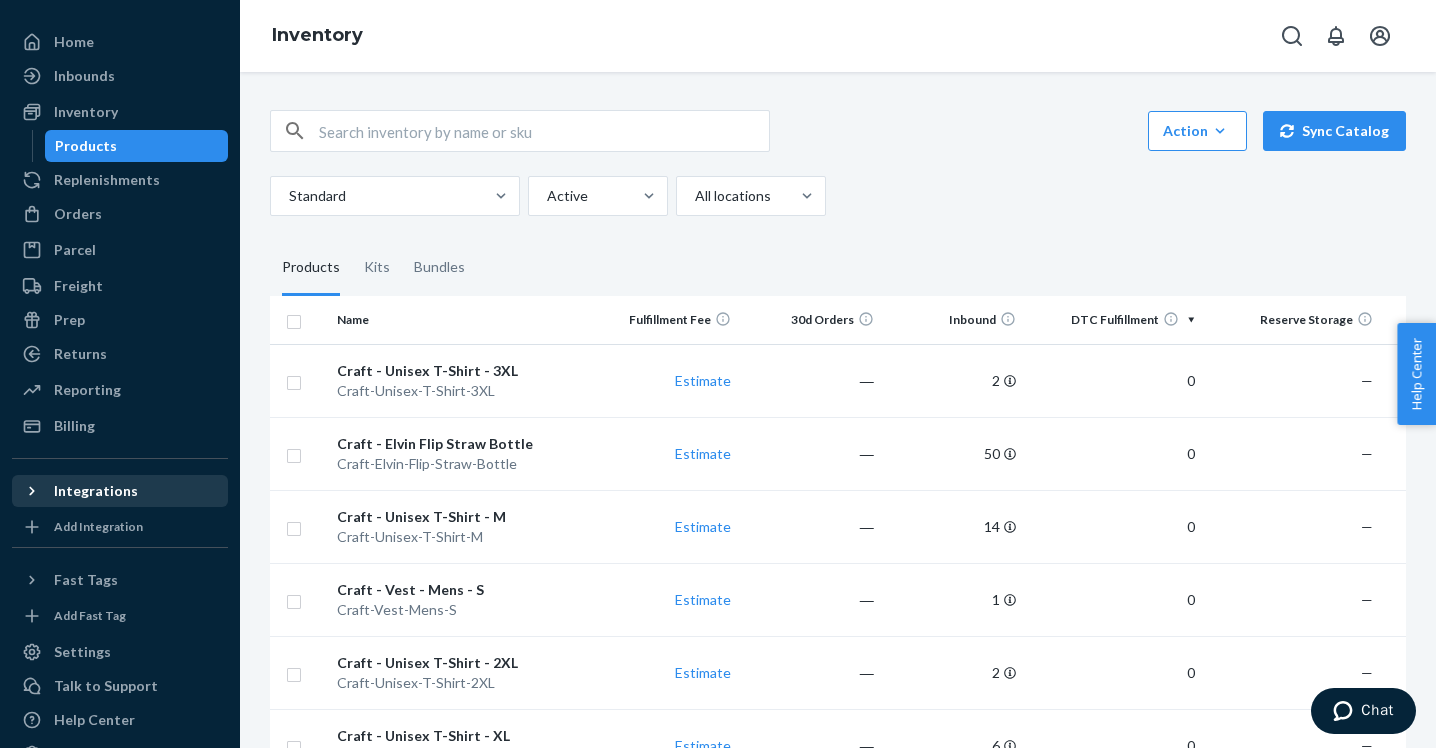 scroll, scrollTop: 57, scrollLeft: 0, axis: vertical 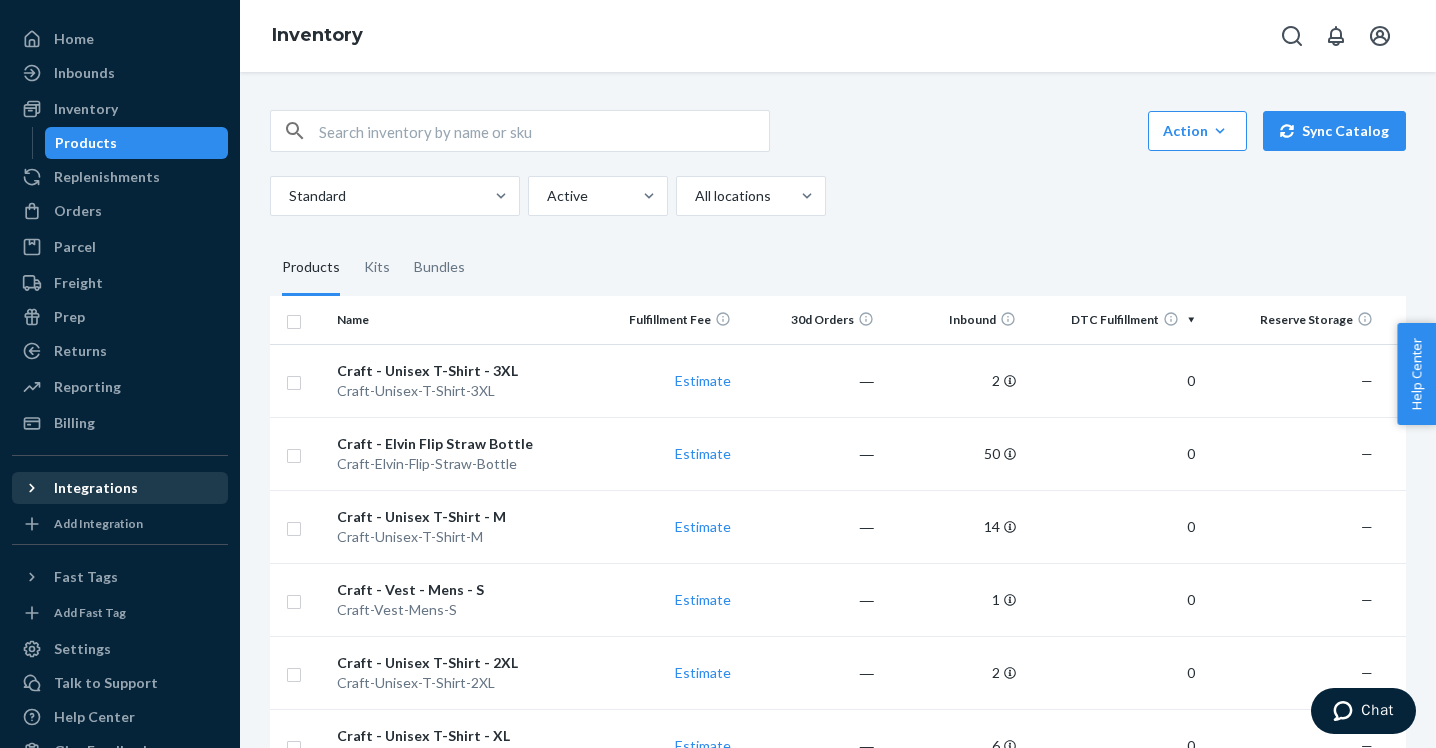 click 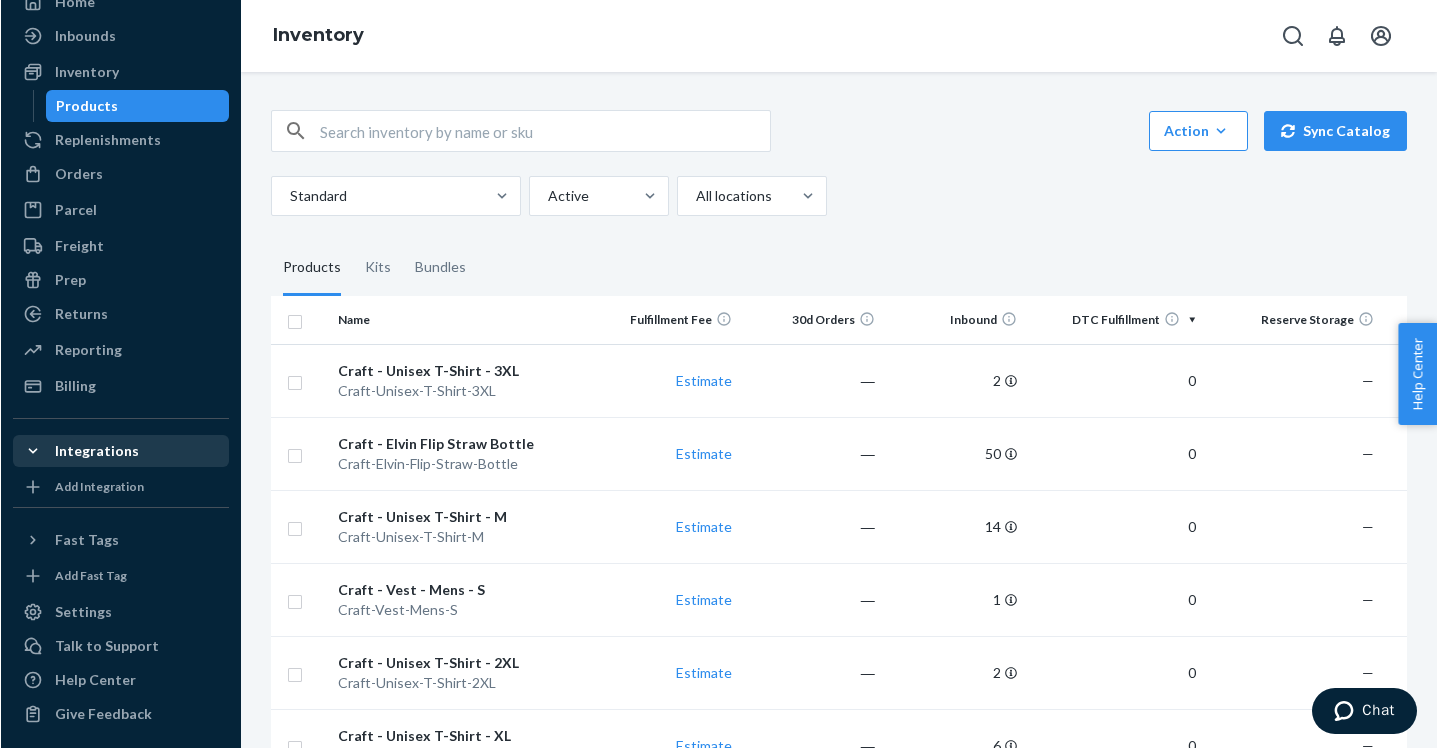 scroll, scrollTop: 100, scrollLeft: 0, axis: vertical 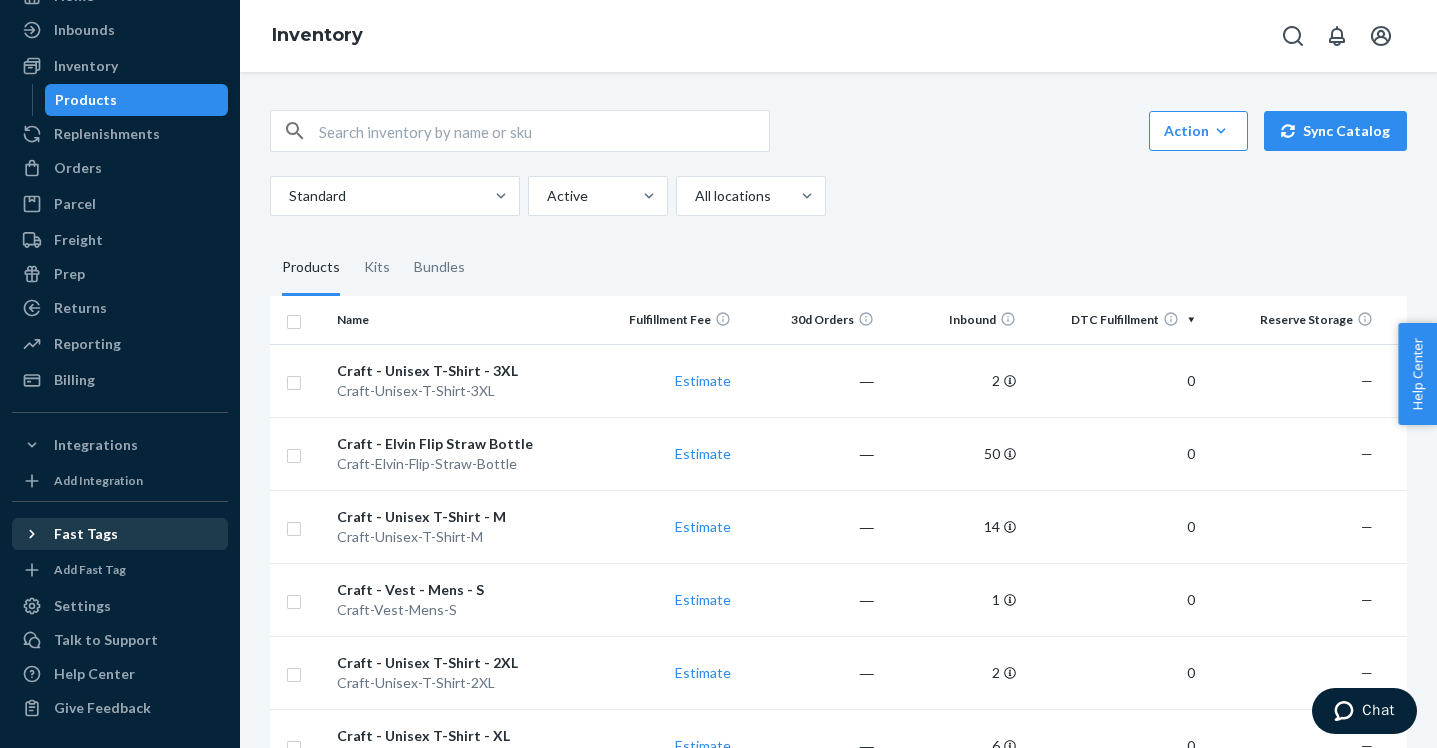 click on "Fast Tags" at bounding box center [86, 534] 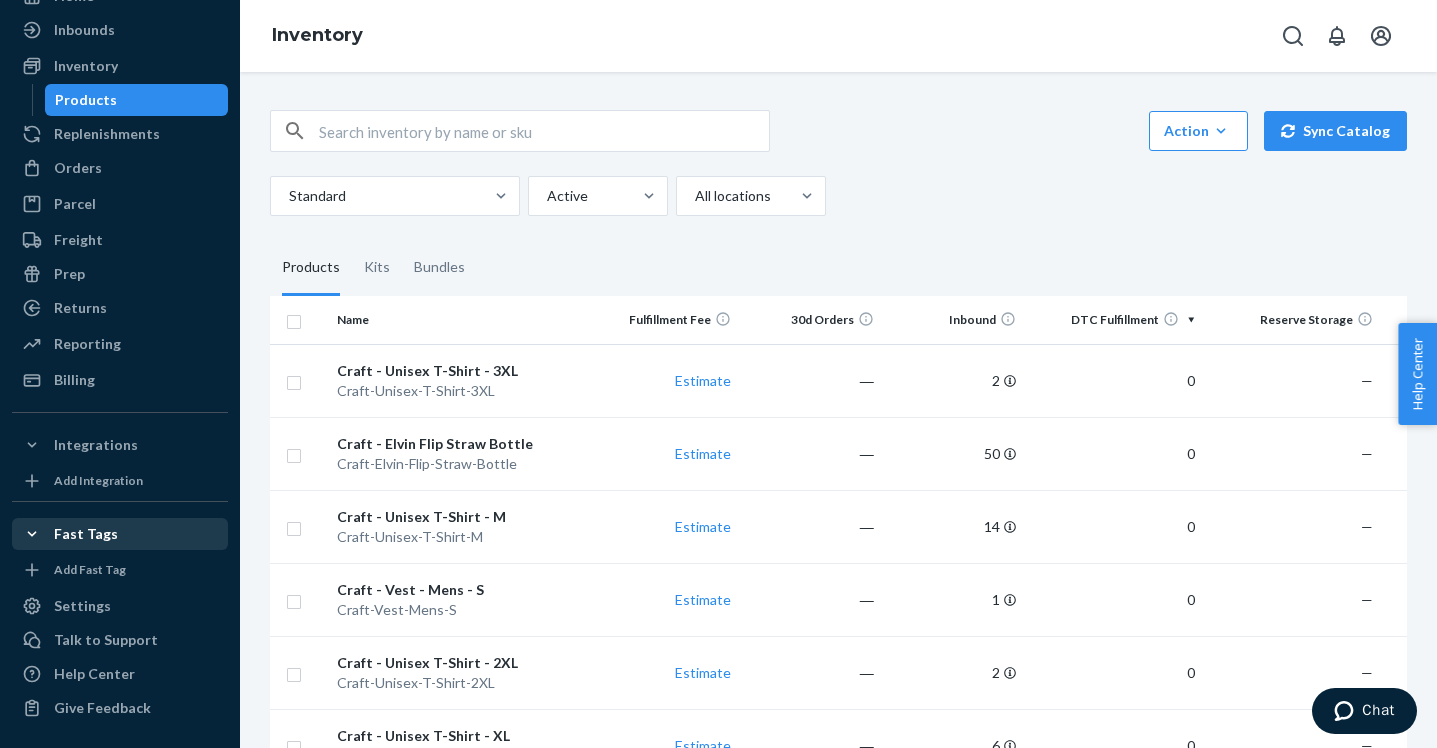 click on "Fast Tags" at bounding box center [86, 534] 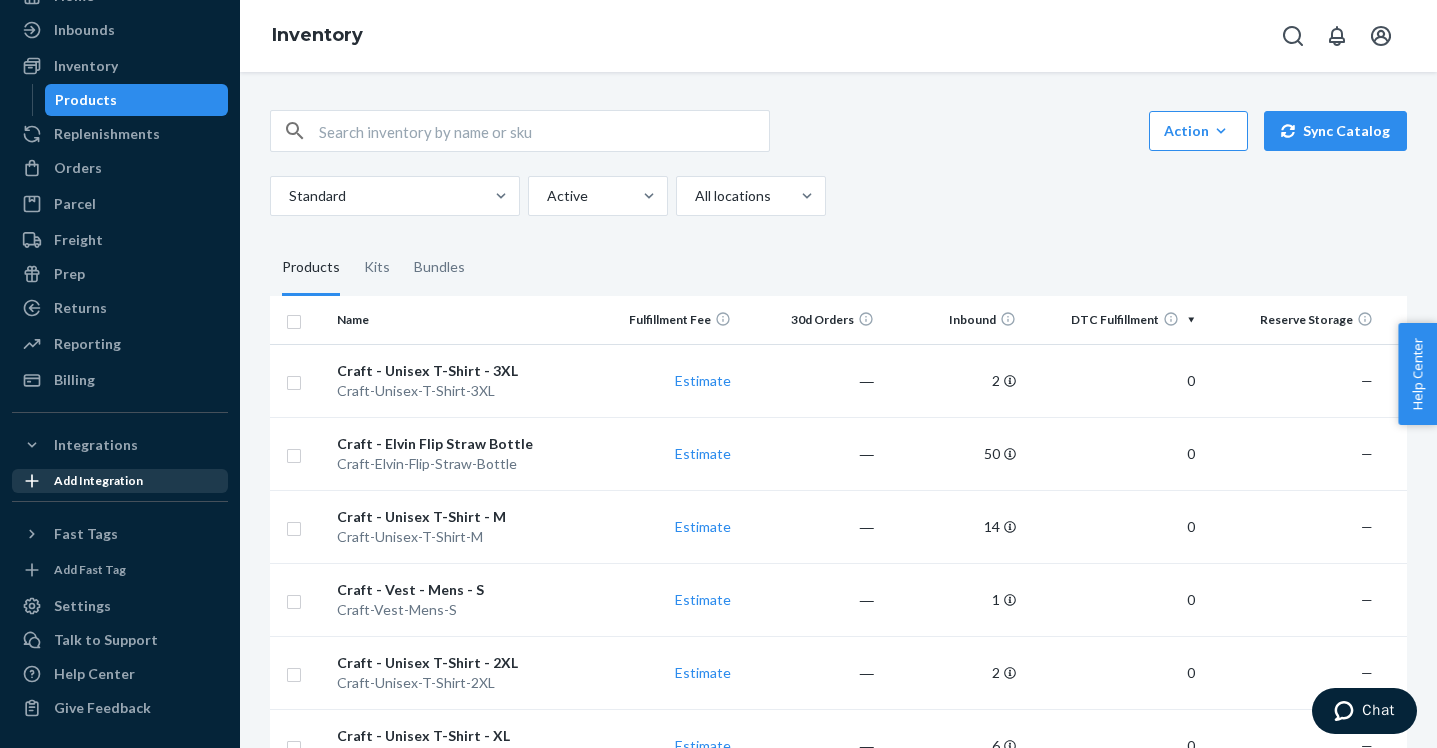 click on "Add Integration" at bounding box center (98, 480) 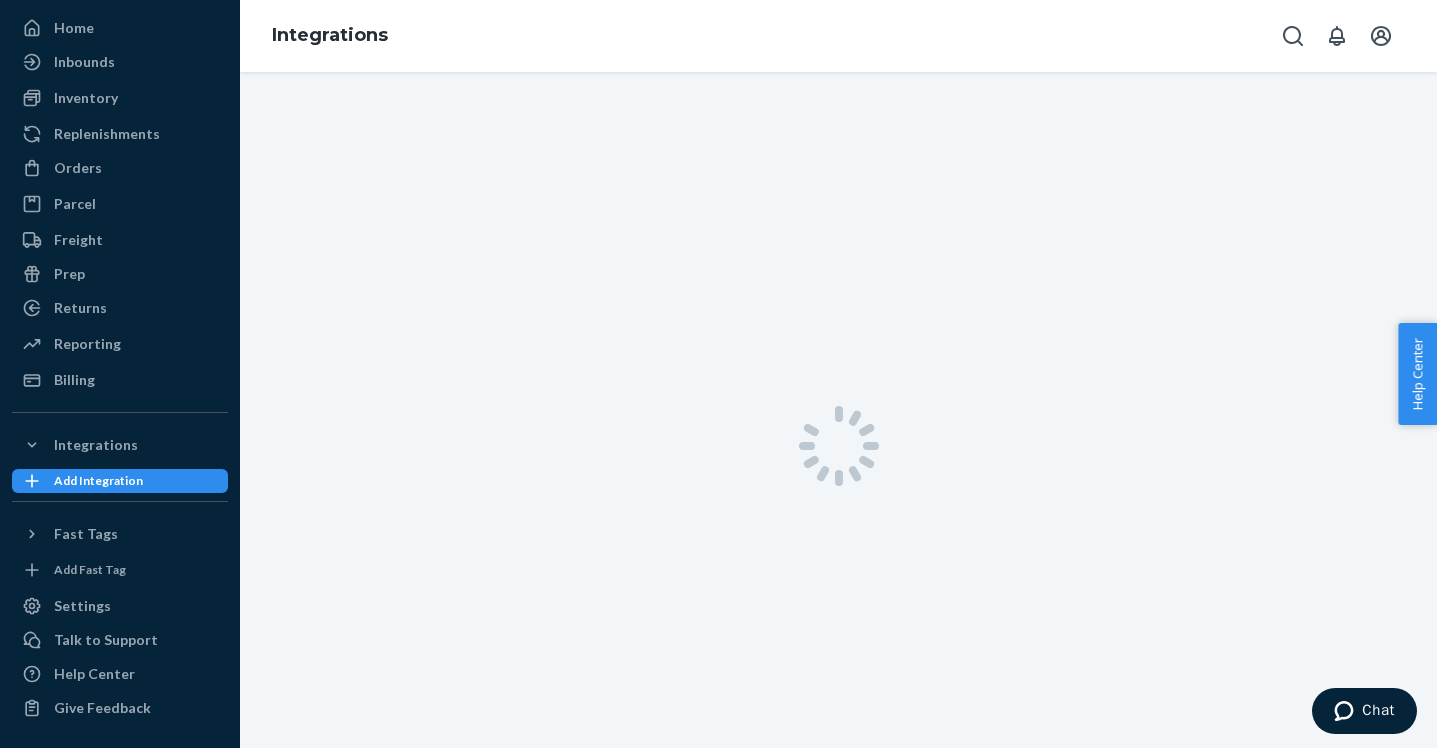 scroll, scrollTop: 68, scrollLeft: 0, axis: vertical 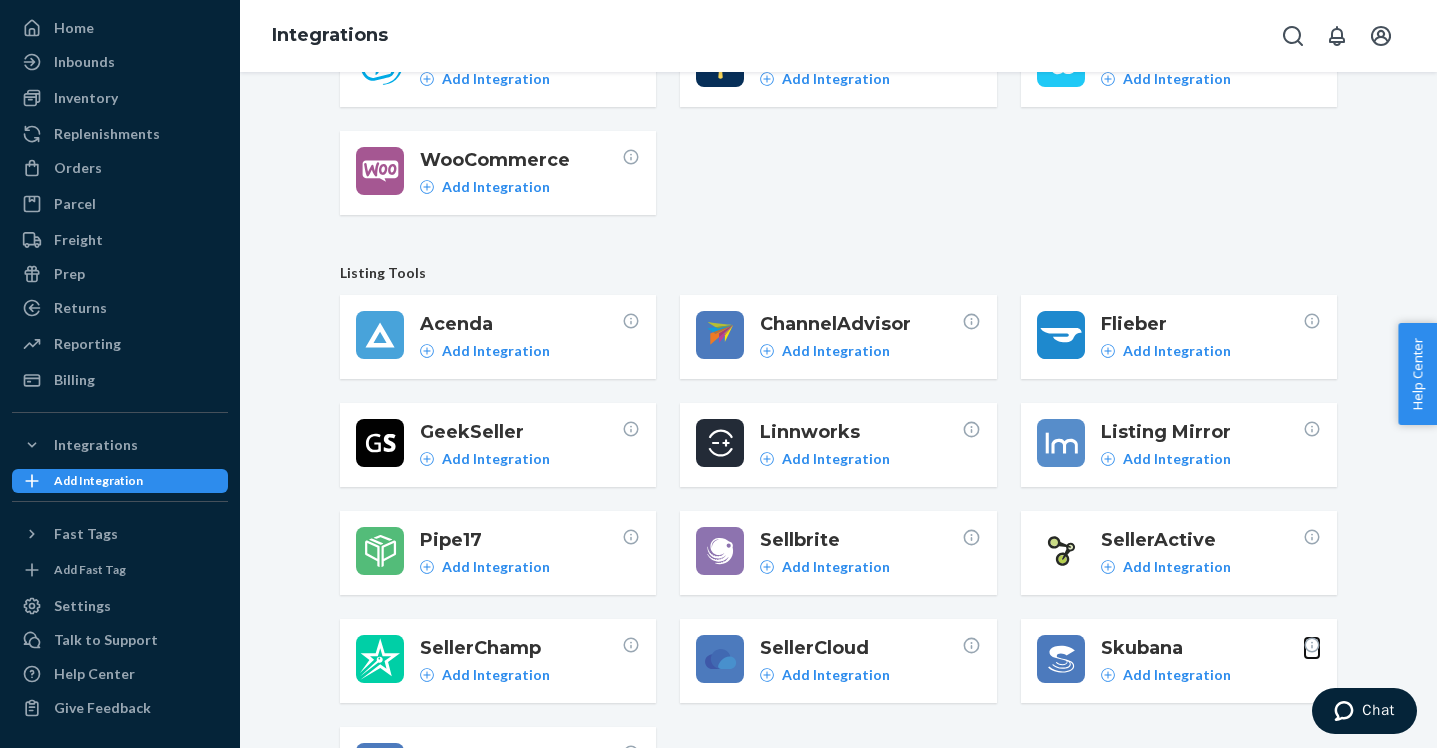 click 